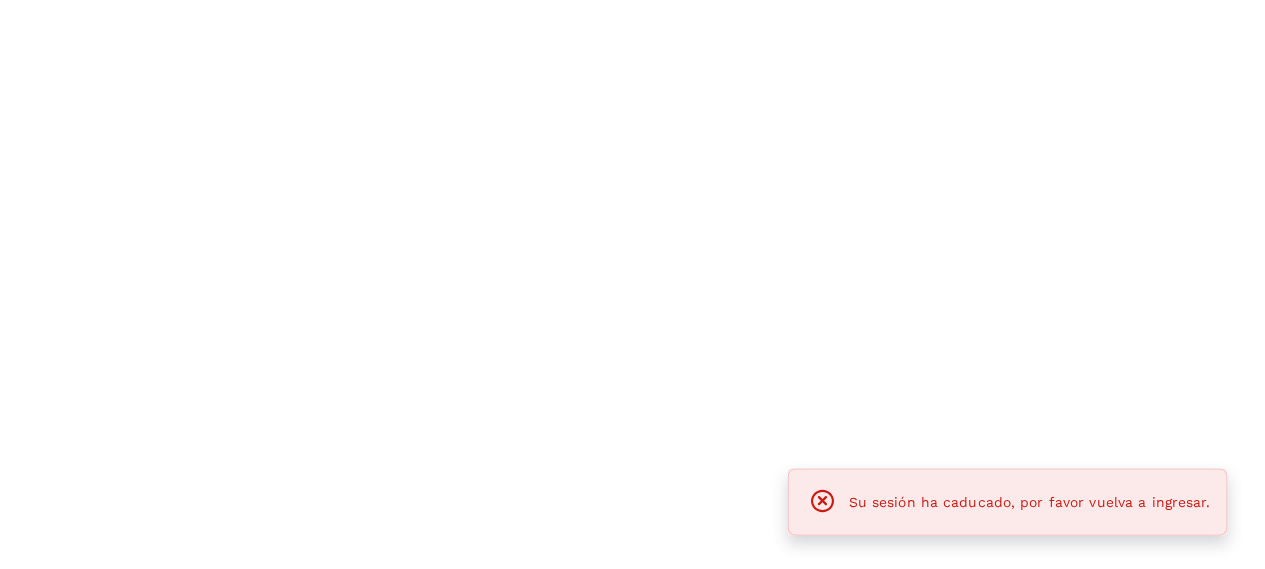scroll, scrollTop: 0, scrollLeft: 0, axis: both 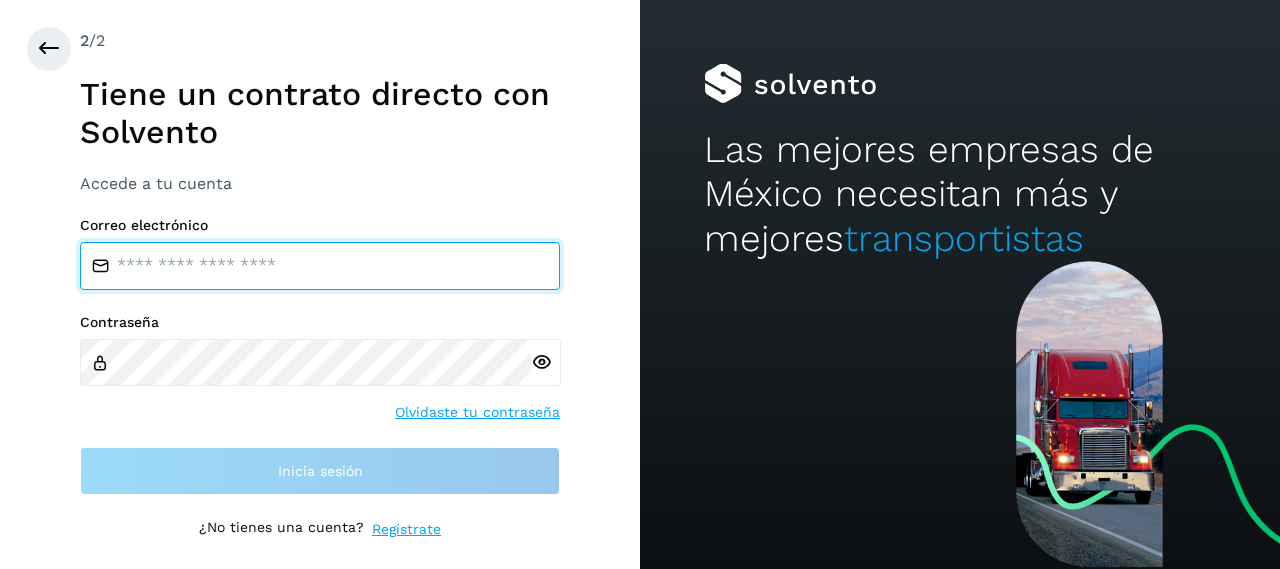 type on "**********" 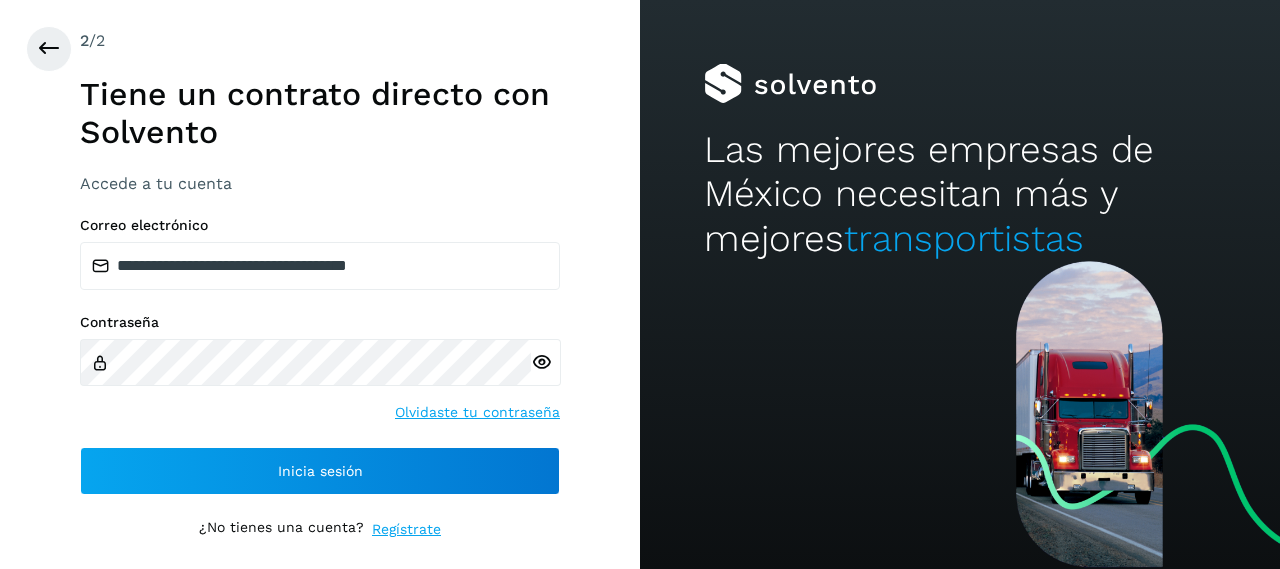 click on "Contraseña  Olvidaste tu contraseña" at bounding box center (320, 368) 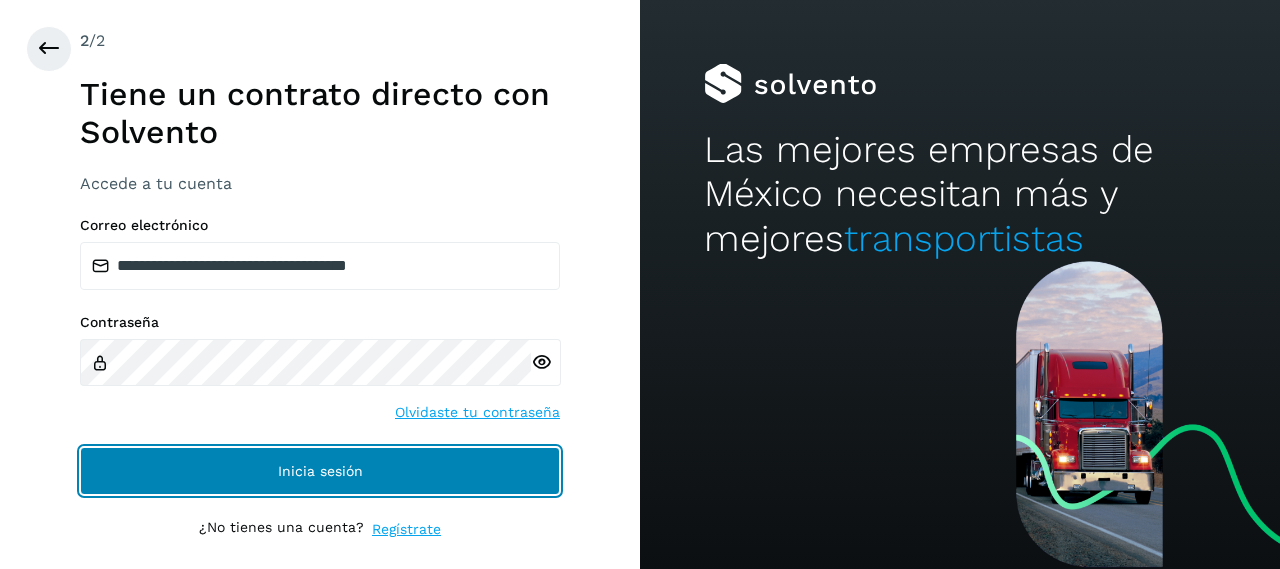 click on "Inicia sesión" 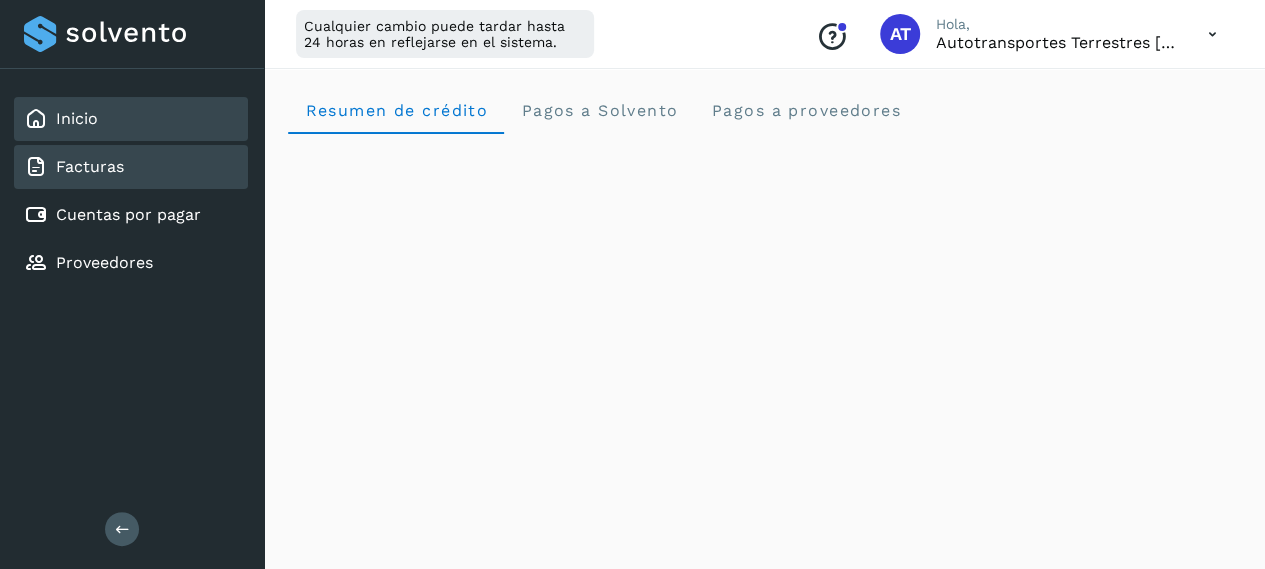 click on "Facturas" 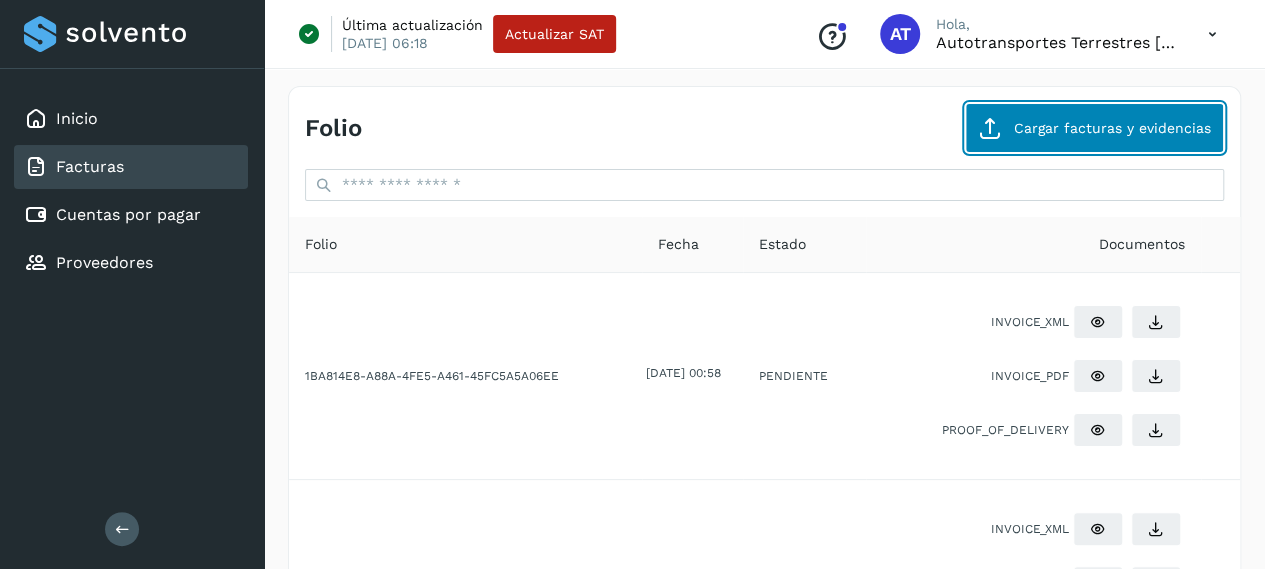 click on "Cargar facturas y evidencias" 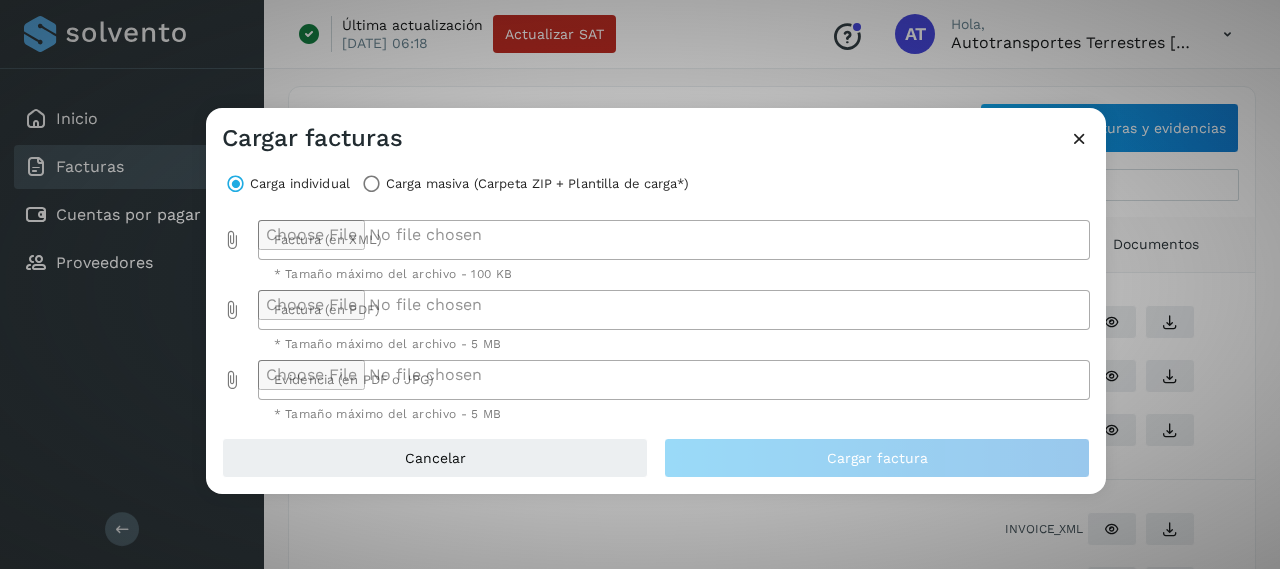 click 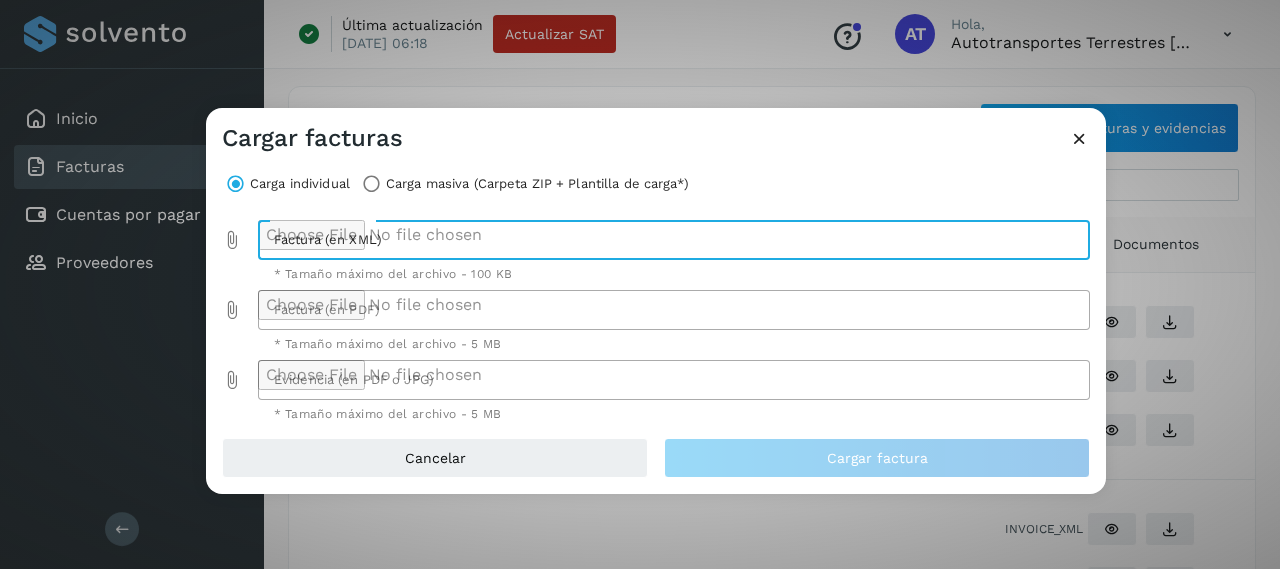 type on "**********" 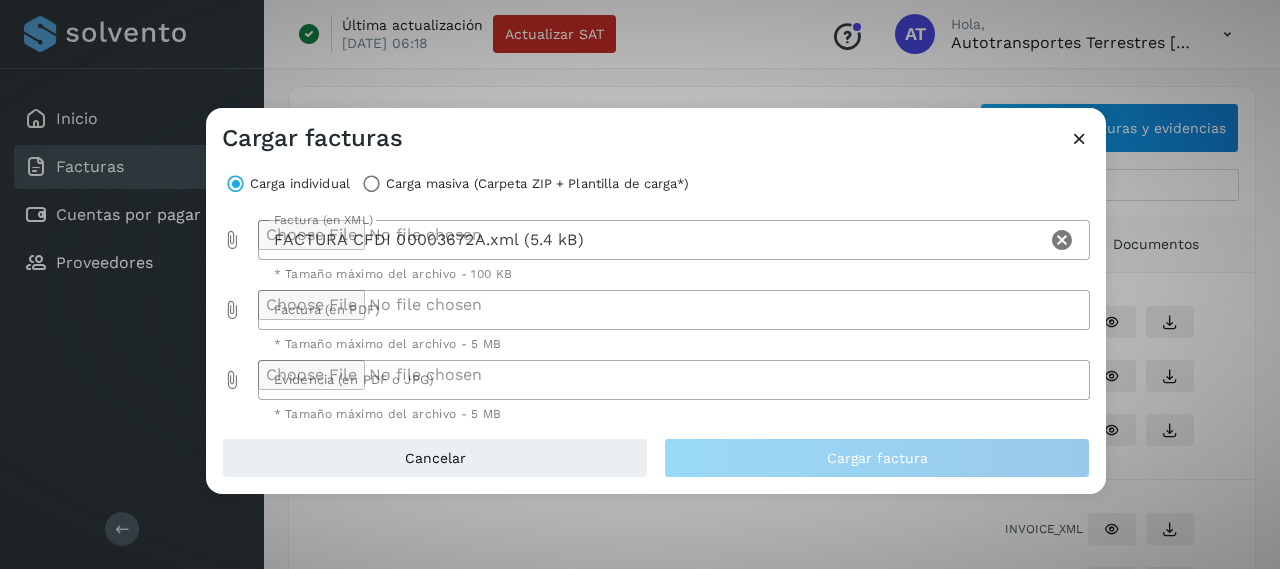 click 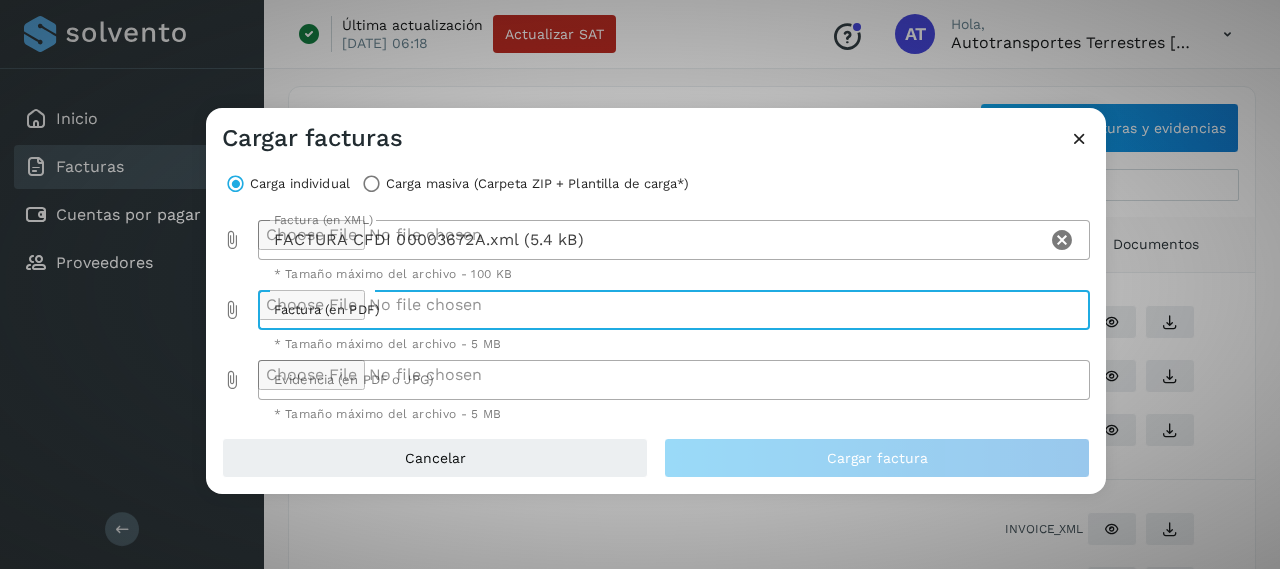 type on "**********" 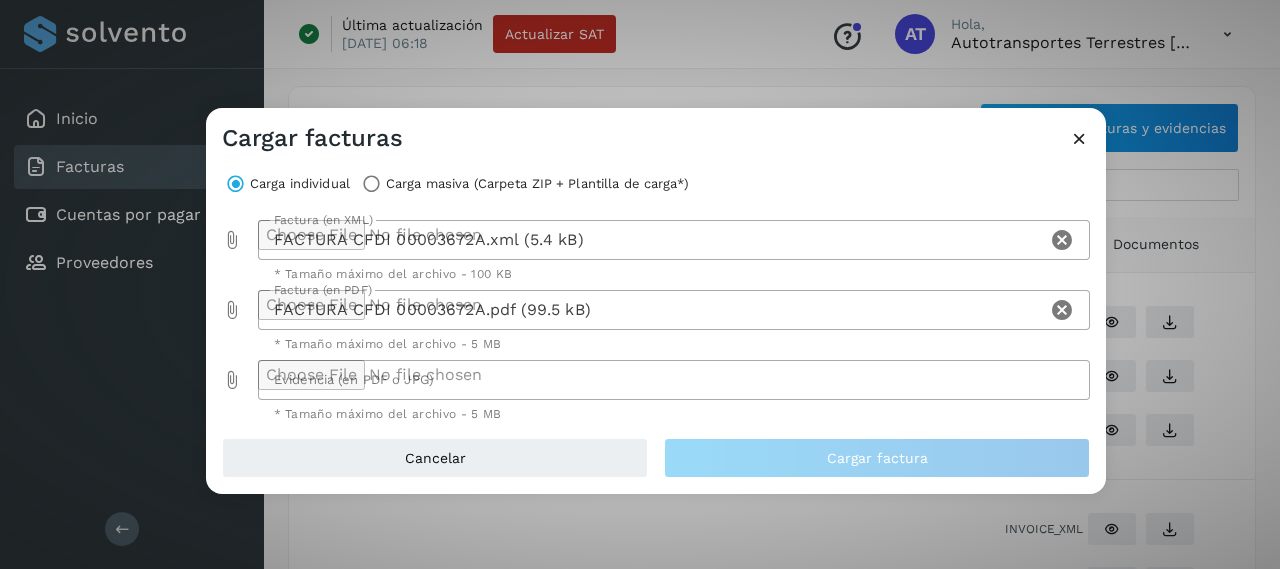 click 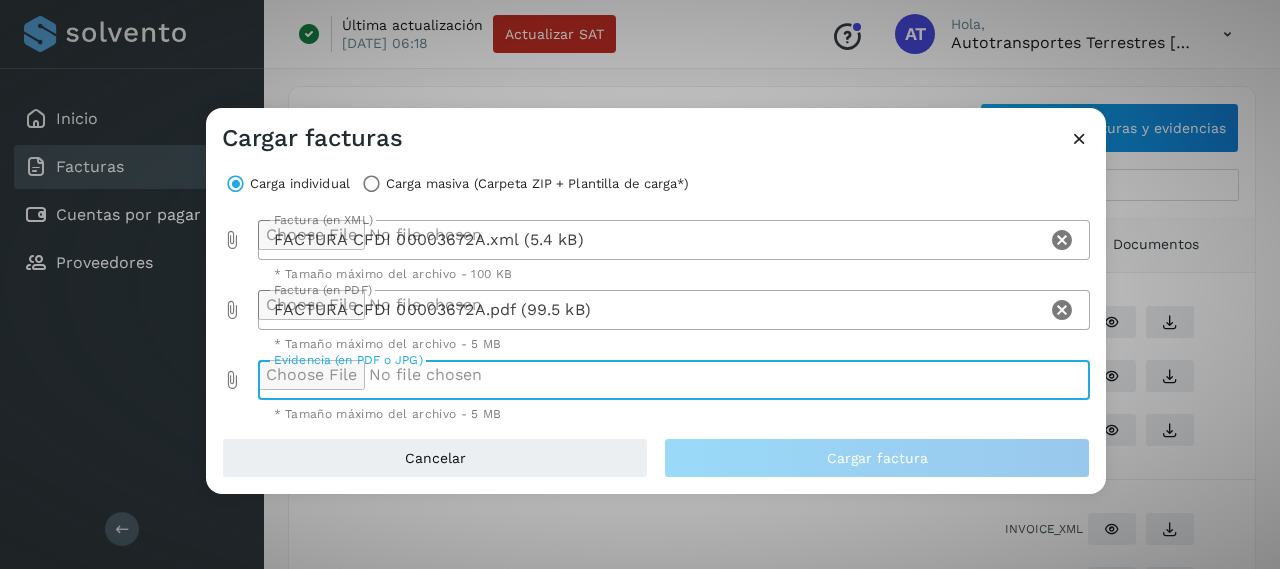 type on "**********" 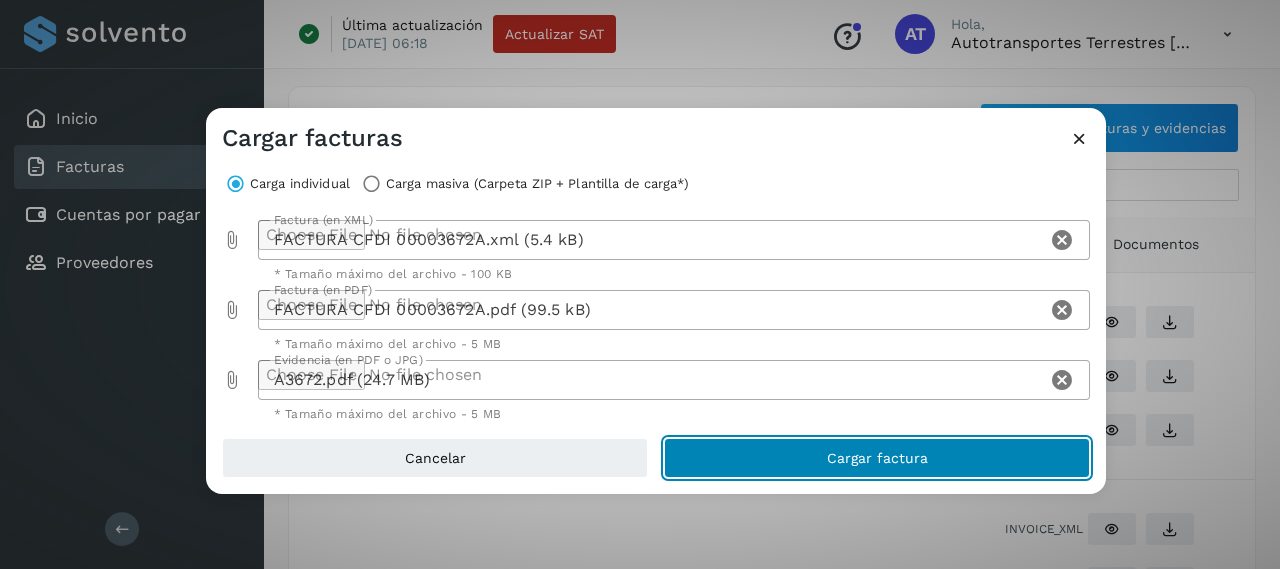 click on "Cargar factura" 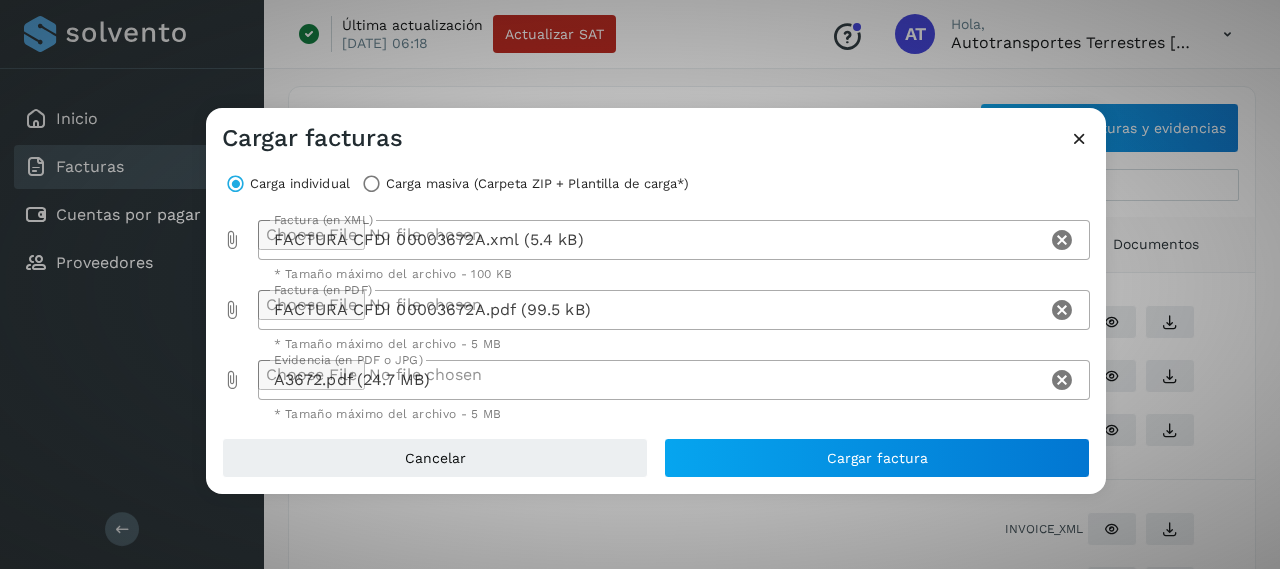 click on "A3672.pdf (24.7 MB)" 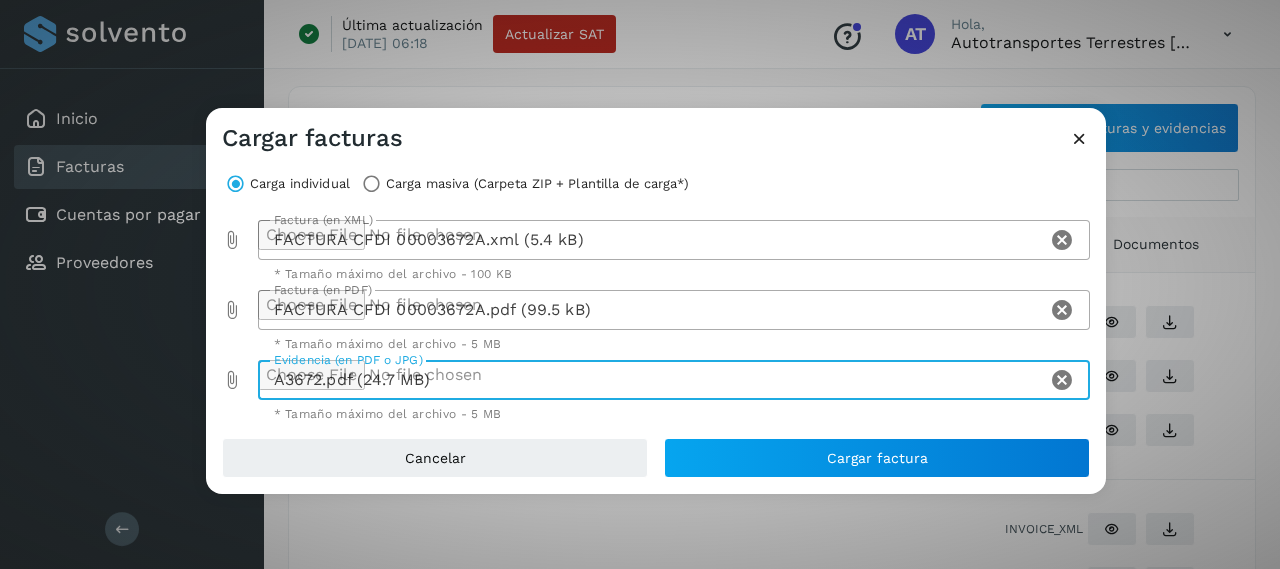type 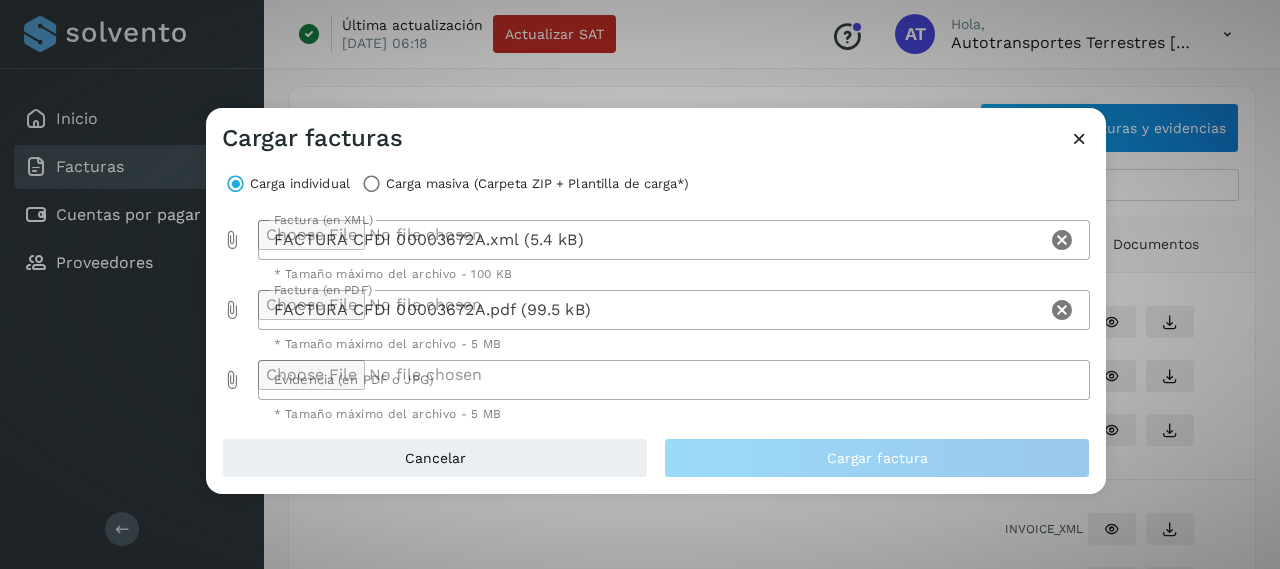 click at bounding box center (1079, 138) 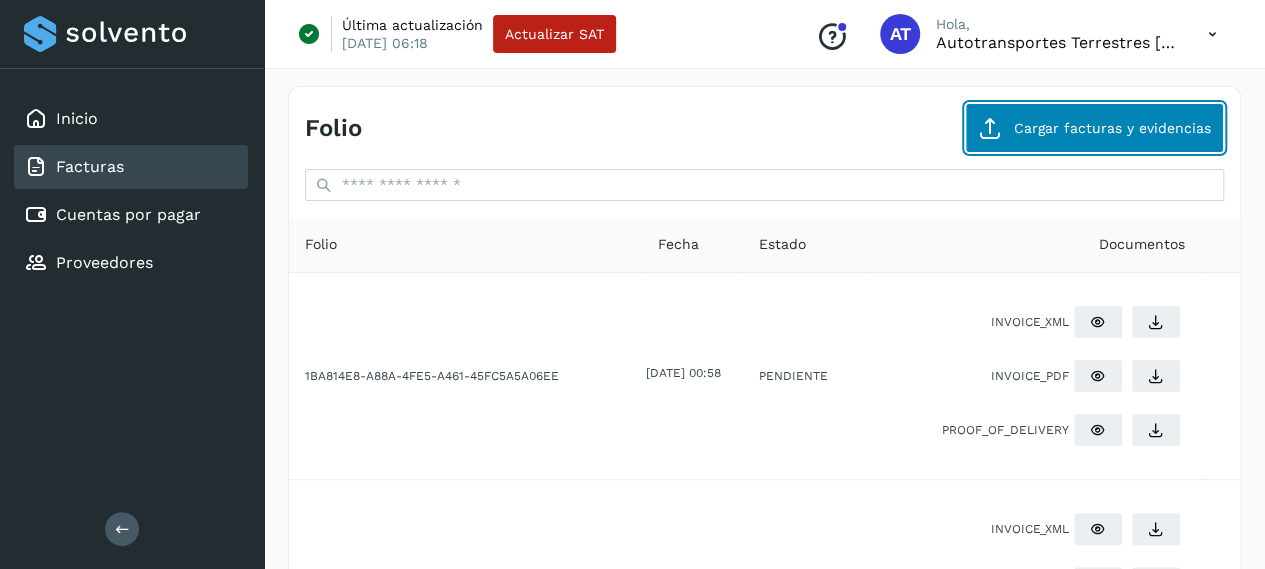 click on "Cargar facturas y evidencias" at bounding box center [1094, 128] 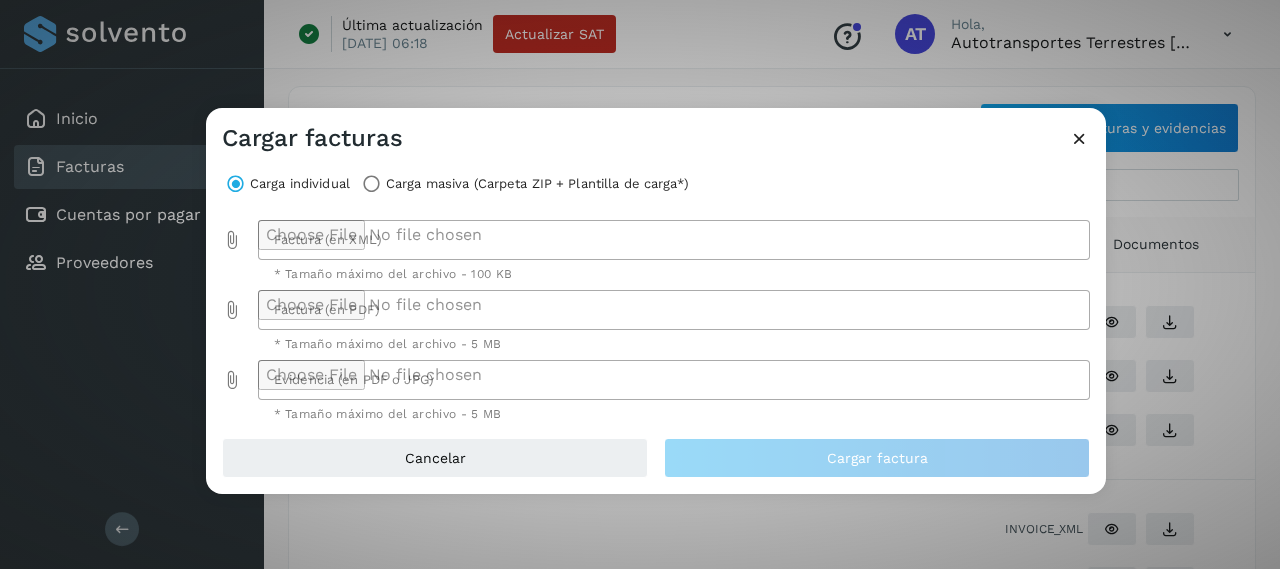 click on "Carga masiva (Carpeta ZIP + Plantilla de carga*)" at bounding box center [537, 184] 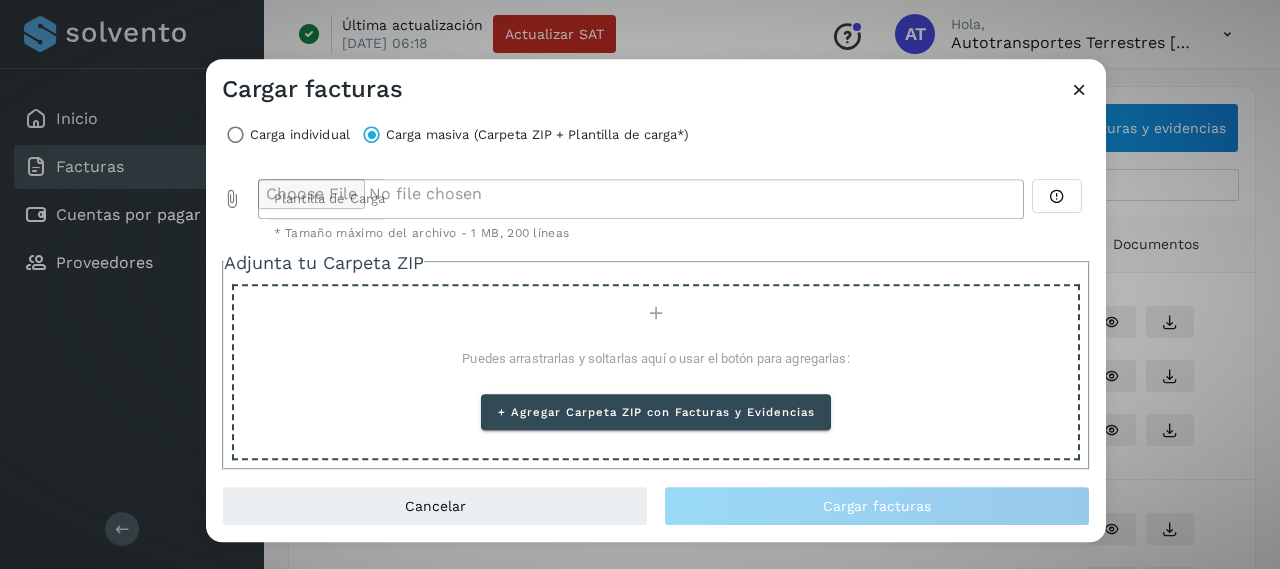 click 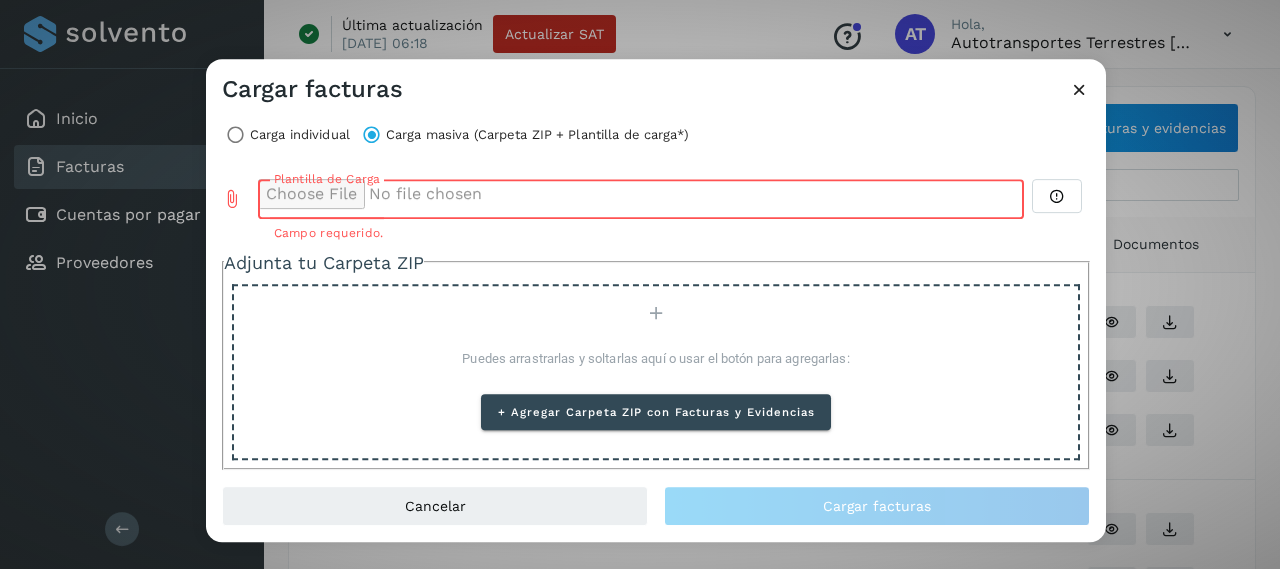 type on "**********" 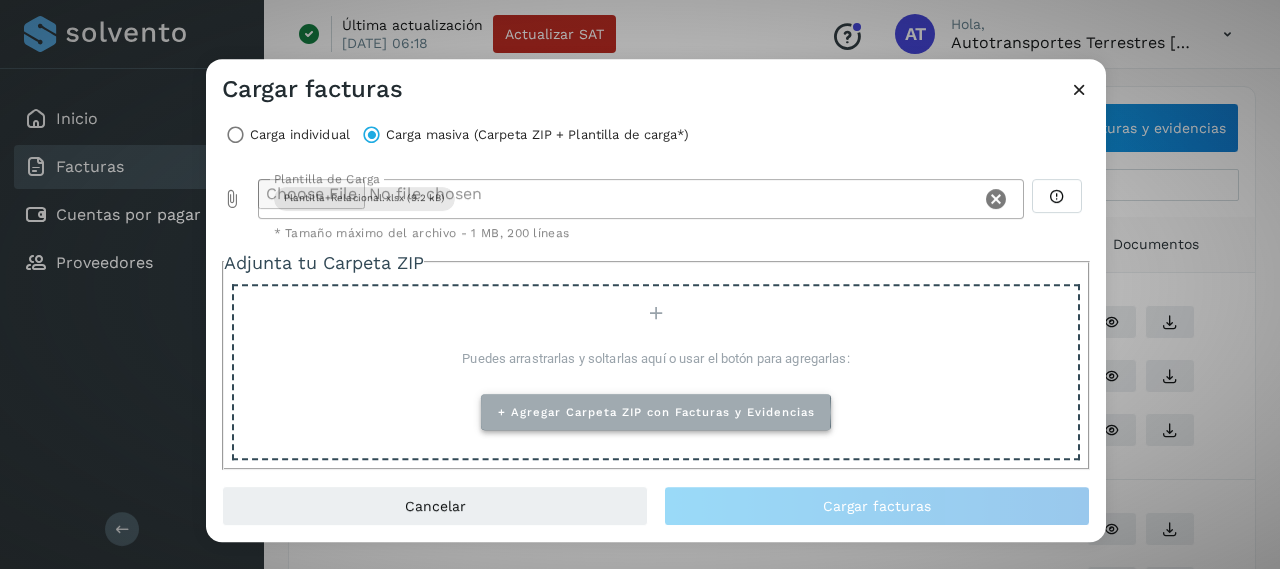 click on "+ Agregar Carpeta ZIP con Facturas y Evidencias" at bounding box center (656, 412) 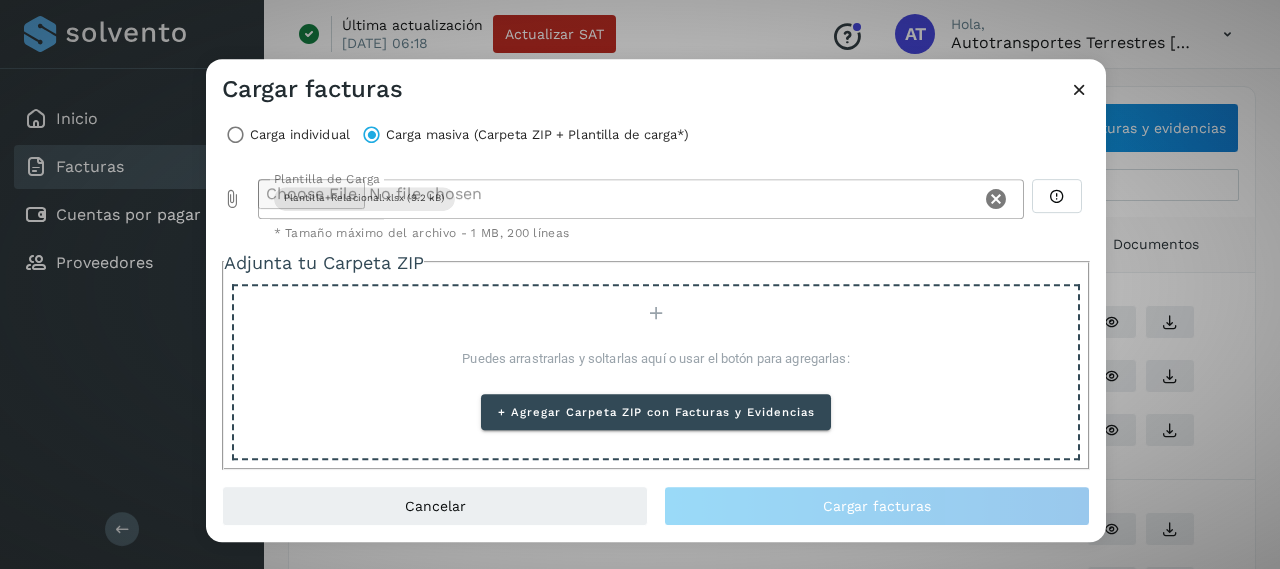 click on "Puedes arrastrarlas y soltarlas aquí o usar el botón para agregarlas:" at bounding box center (656, 348) 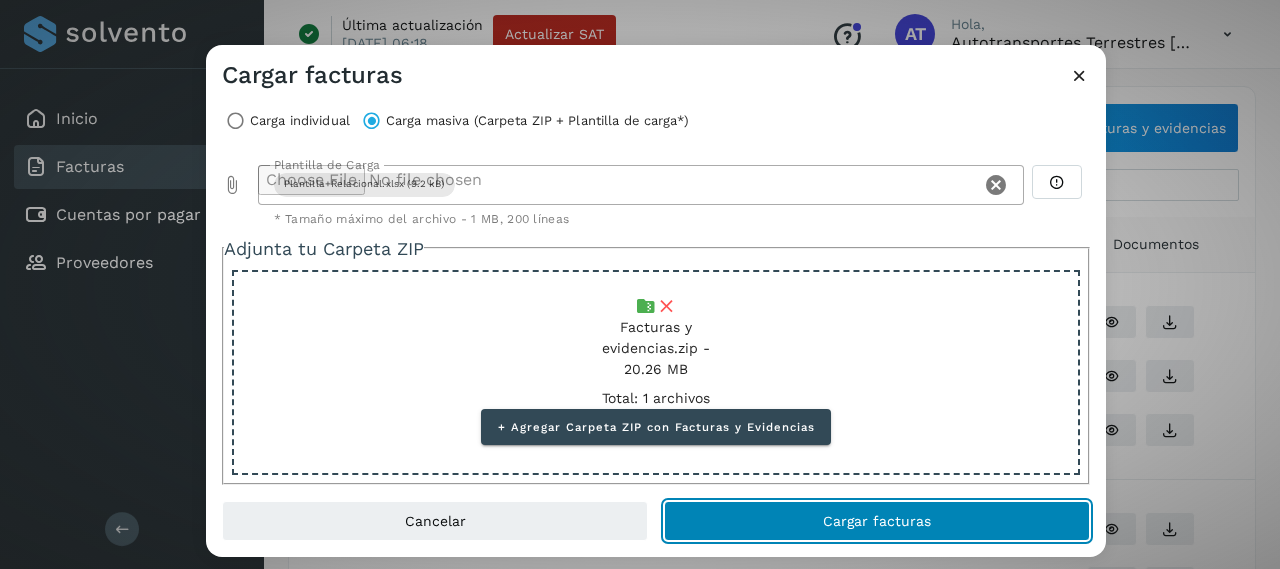 click on "Cargar facturas" 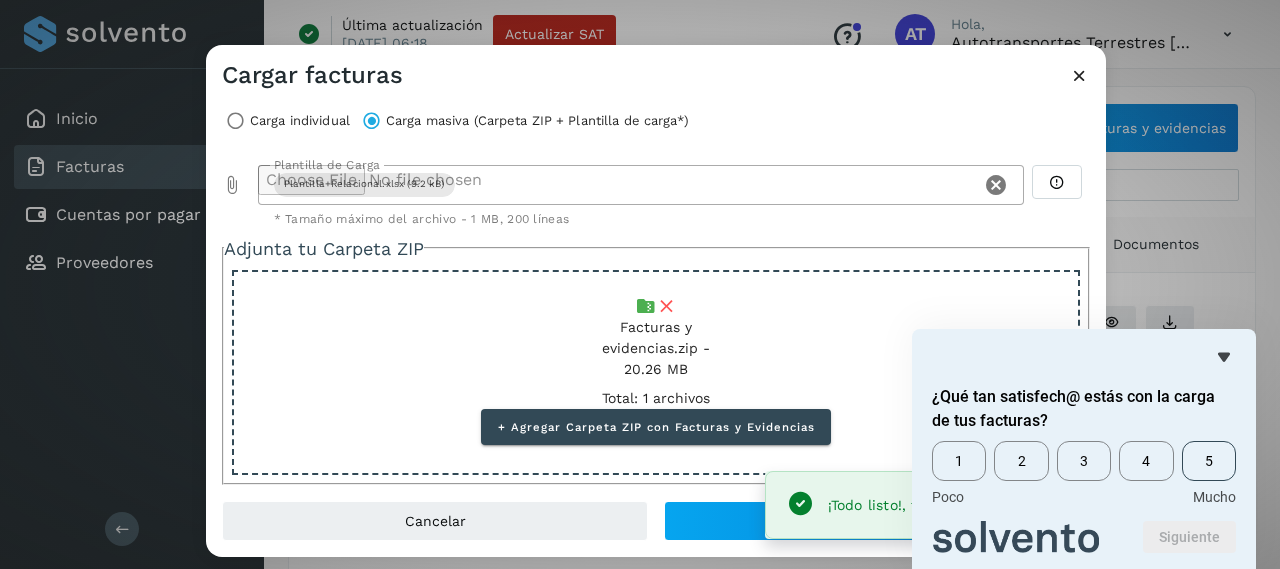 click on "5" at bounding box center [1209, 461] 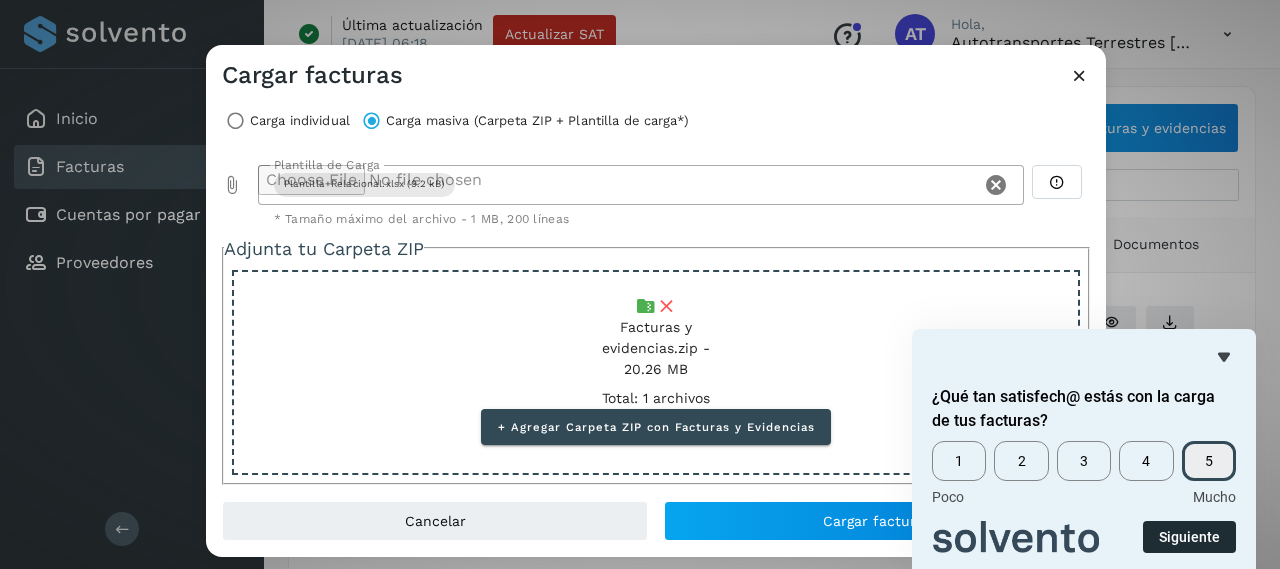 click on "Siguiente" at bounding box center (1189, 537) 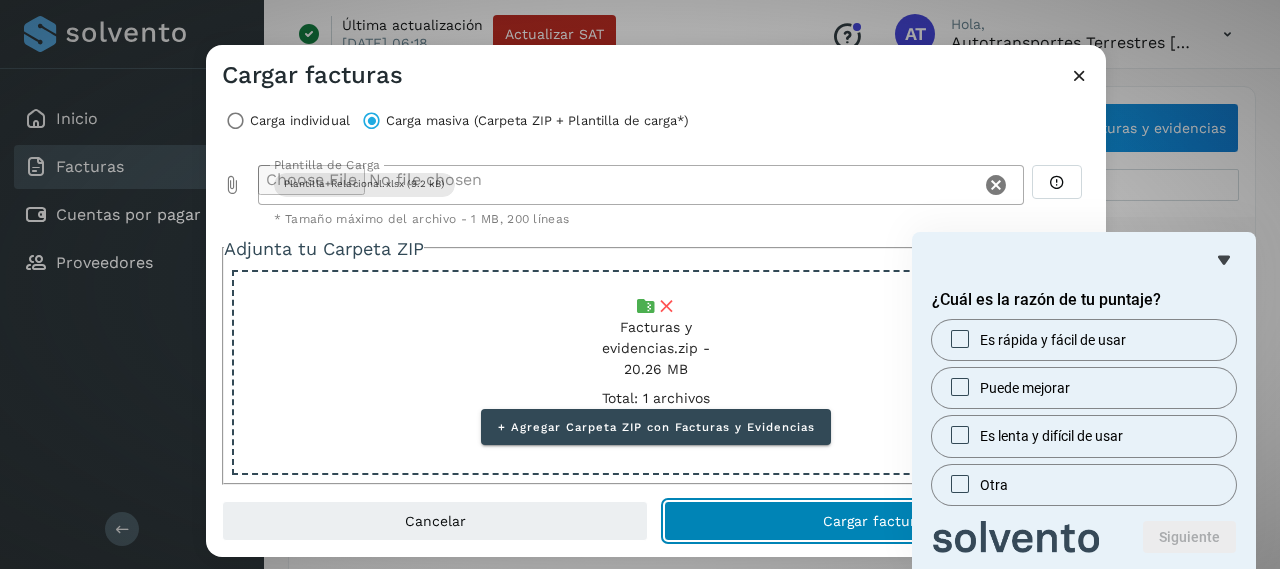 click on "Cargar facturas" 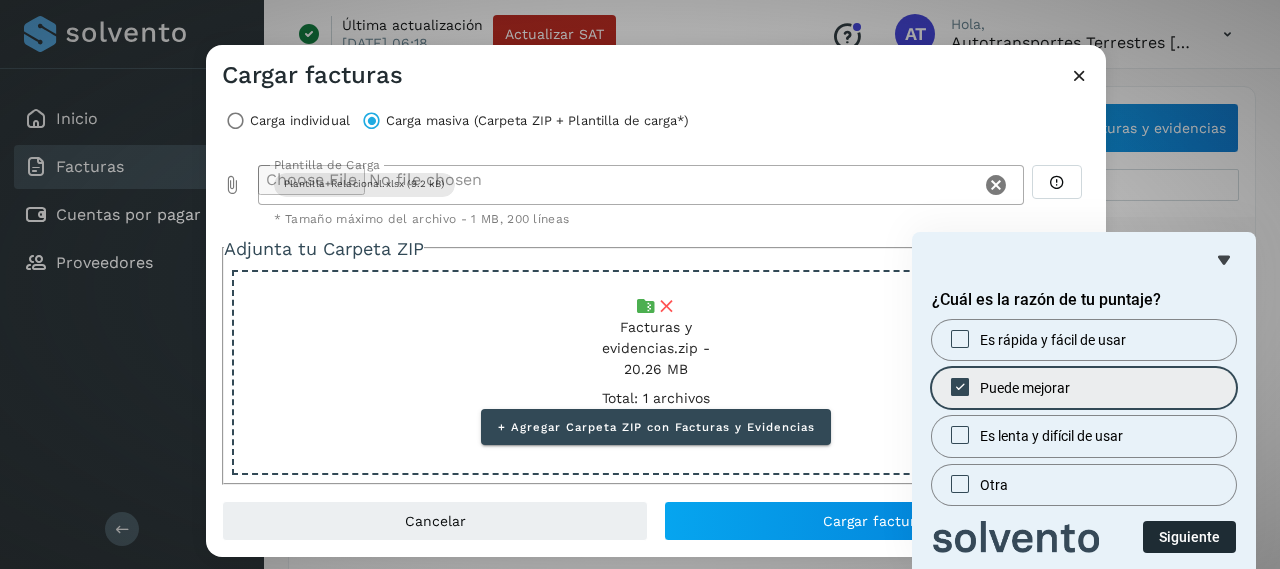 click on "Siguiente" at bounding box center [1189, 537] 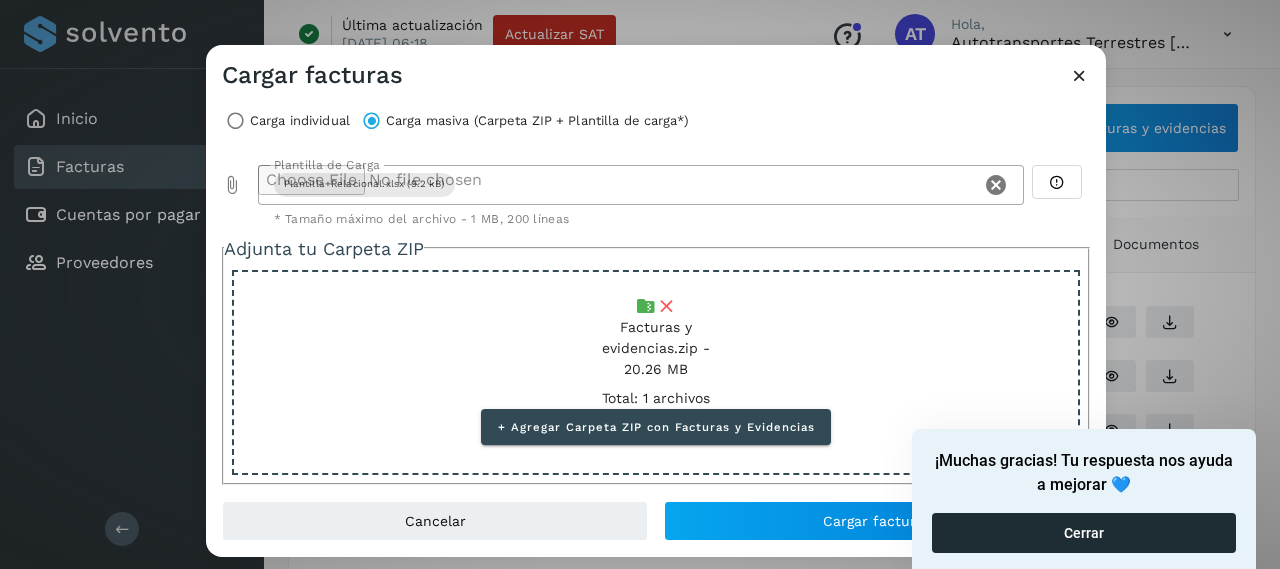 click on "Cerrar" at bounding box center (1084, 533) 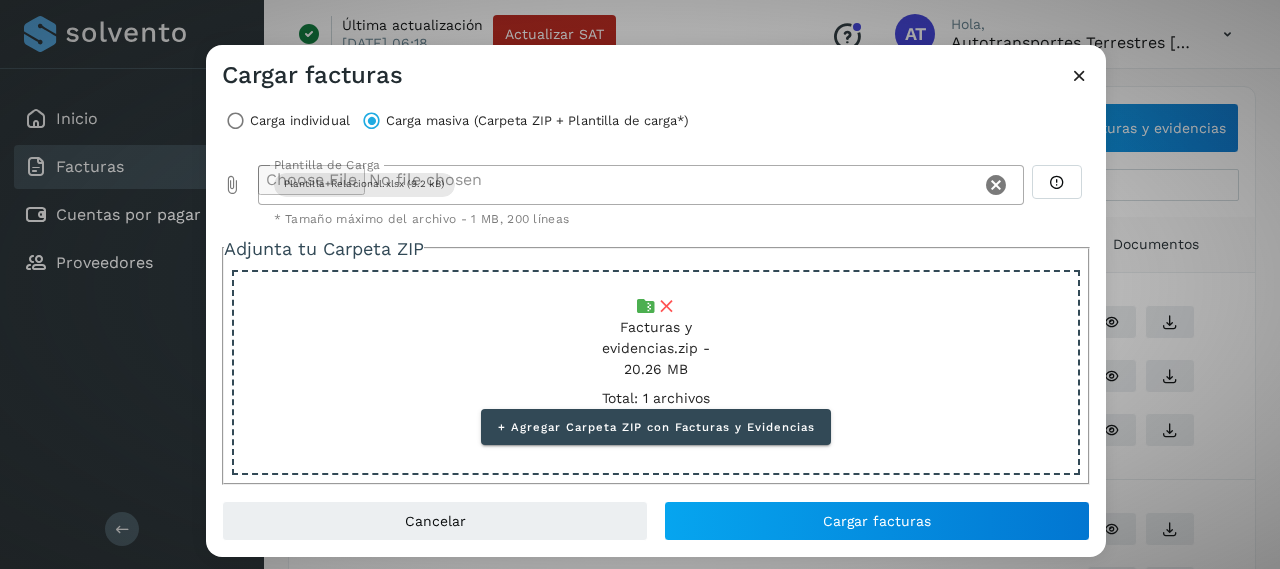 click at bounding box center [1079, 75] 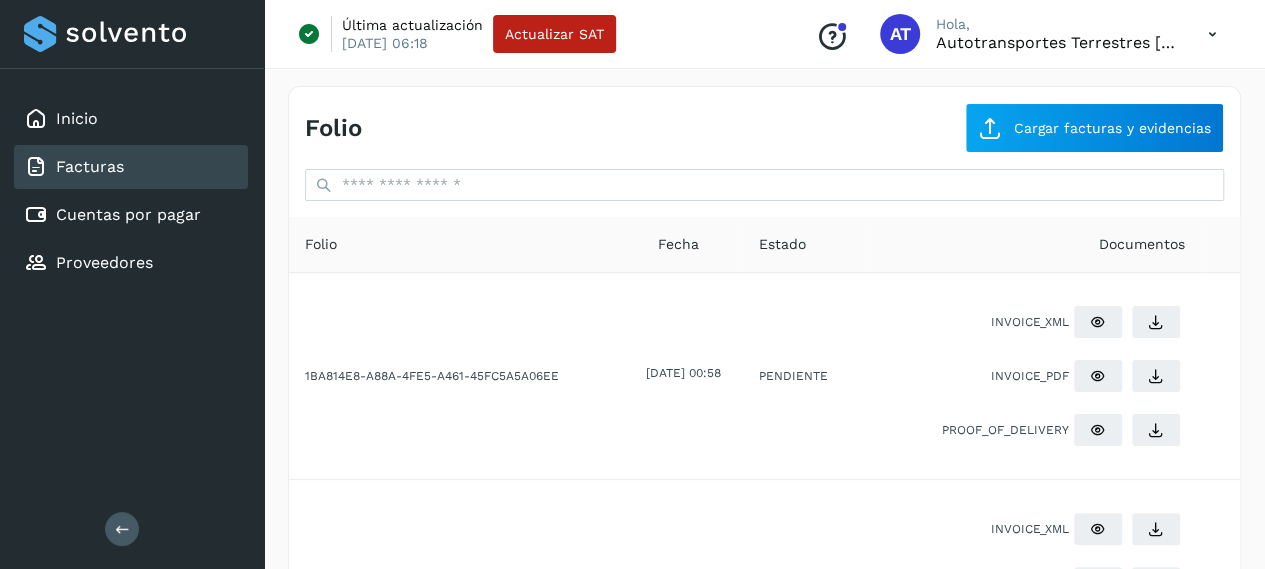 click on "Documentos" 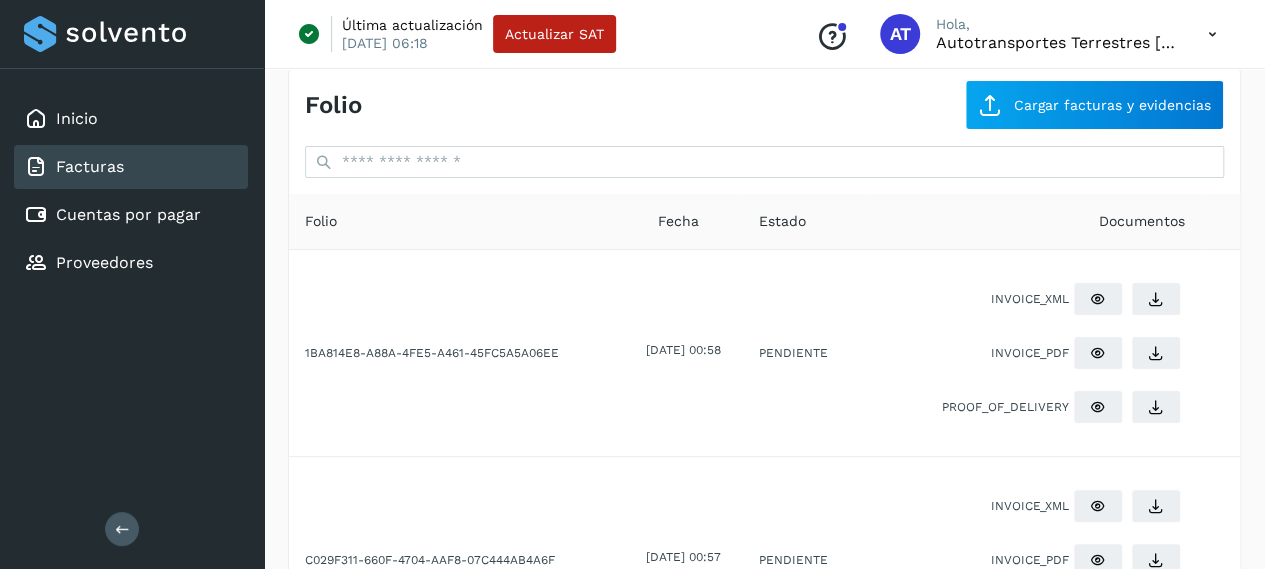 scroll, scrollTop: 22, scrollLeft: 0, axis: vertical 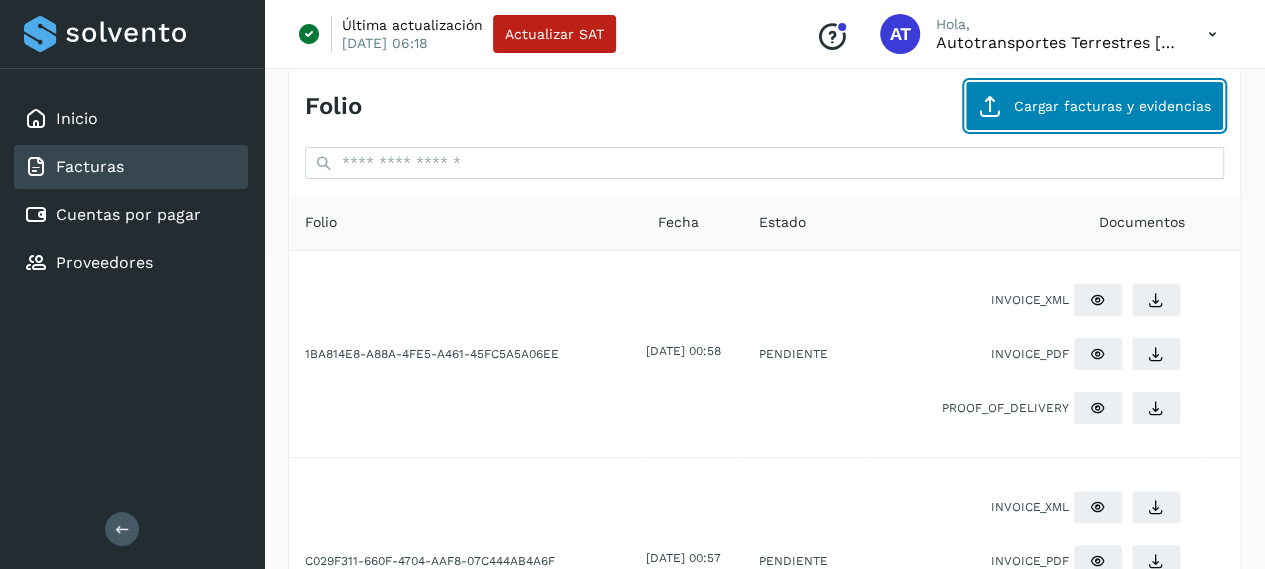 click on "Cargar facturas y evidencias" at bounding box center [1094, 106] 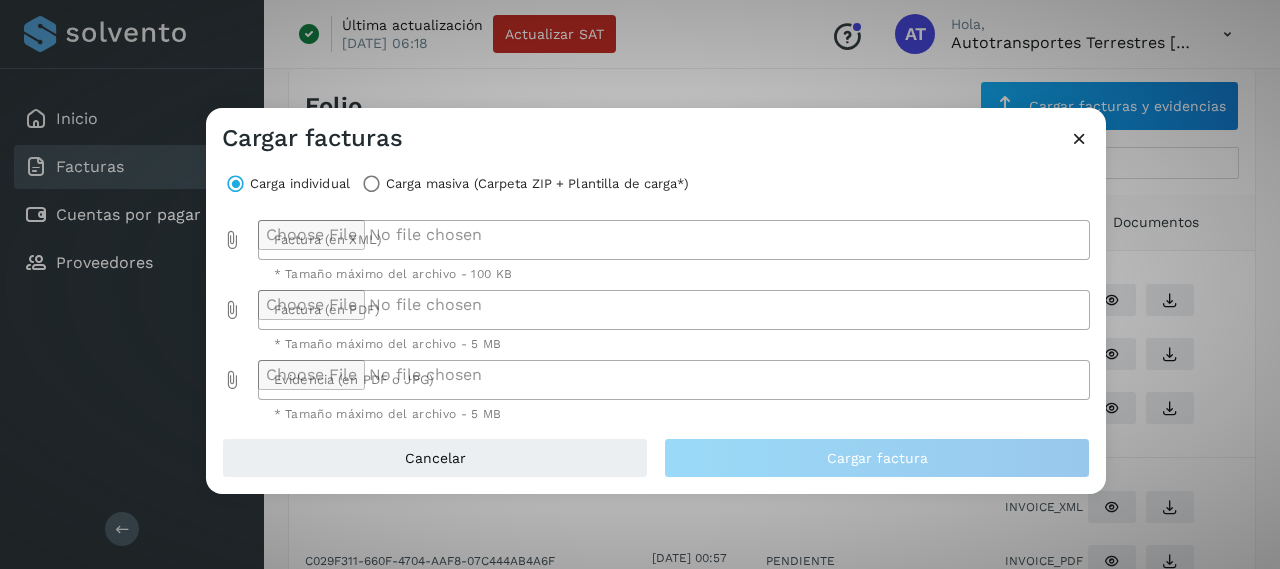 click 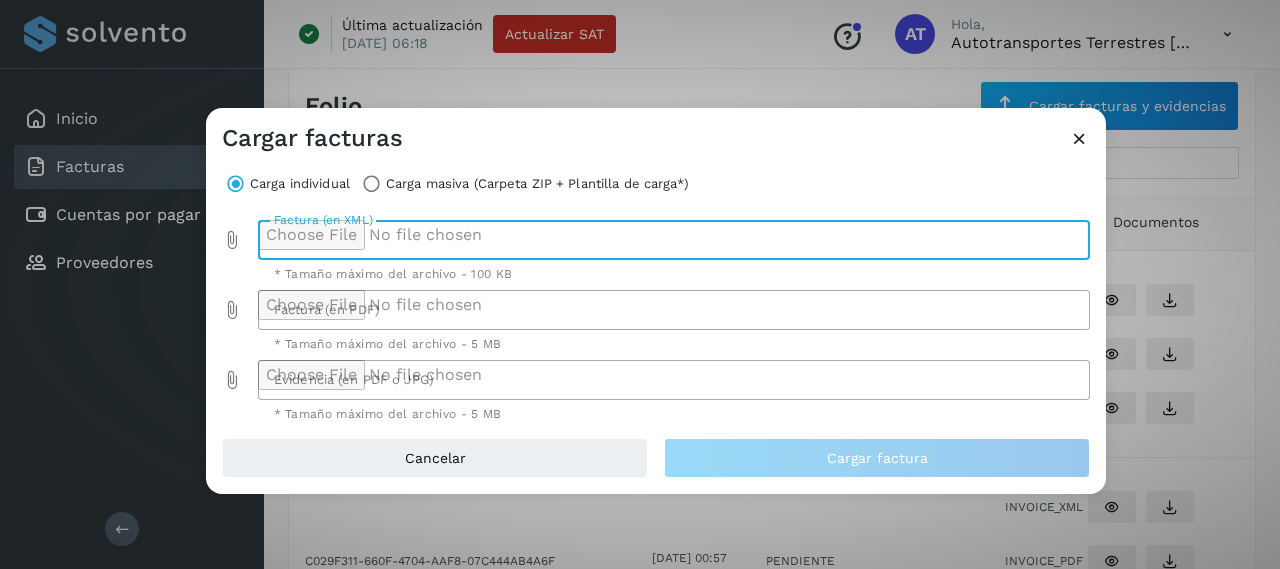 type on "**********" 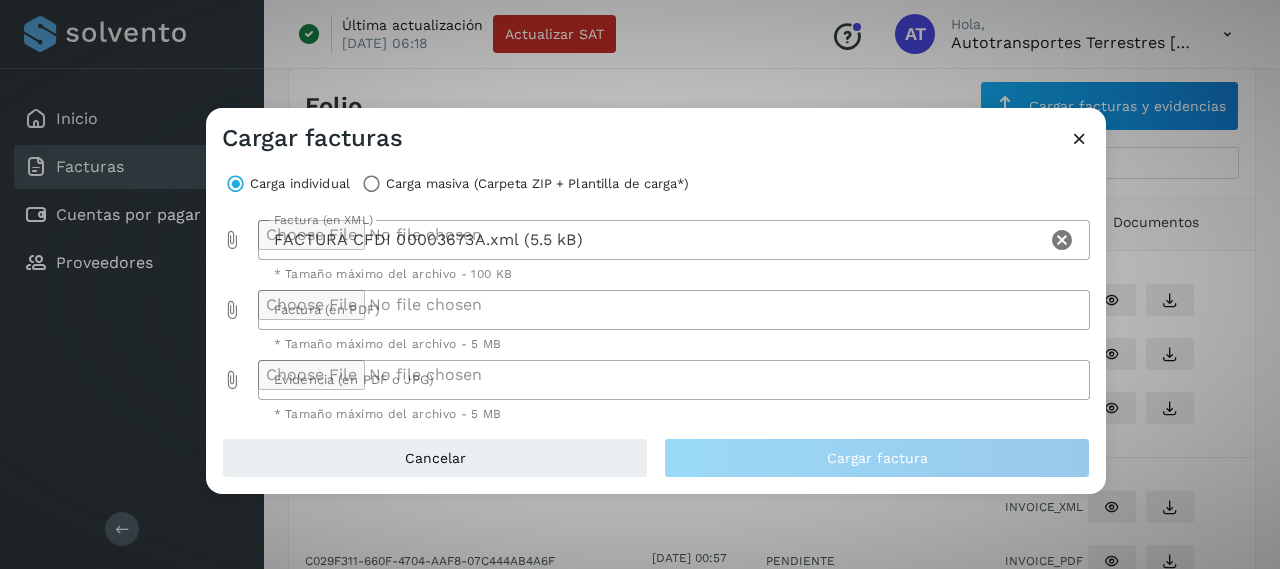 click 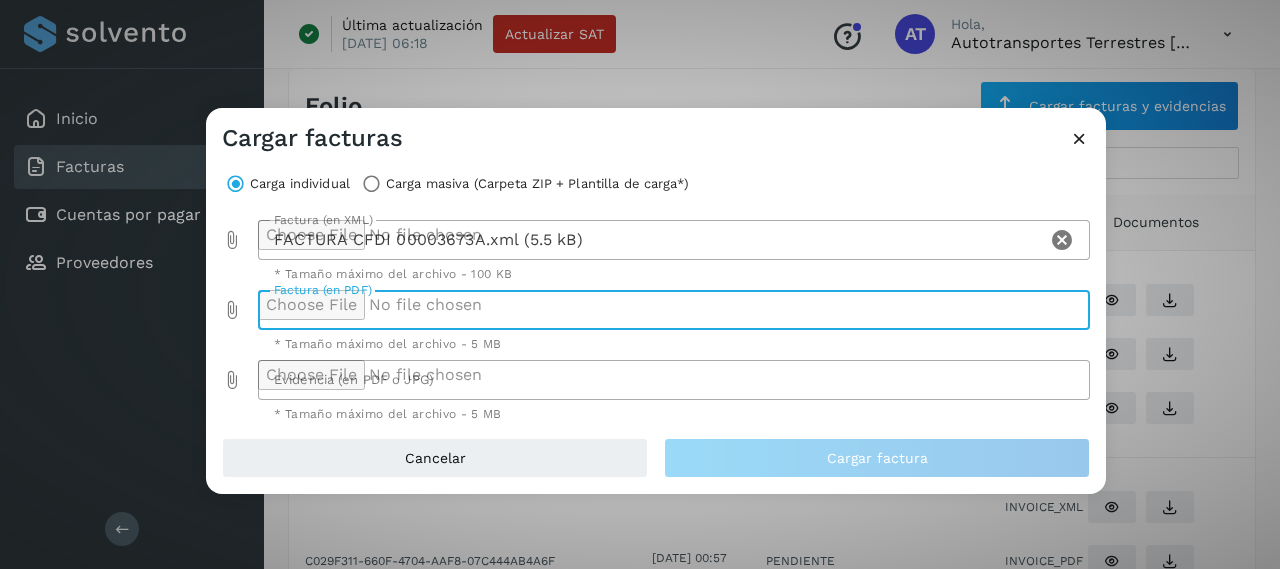 type on "**********" 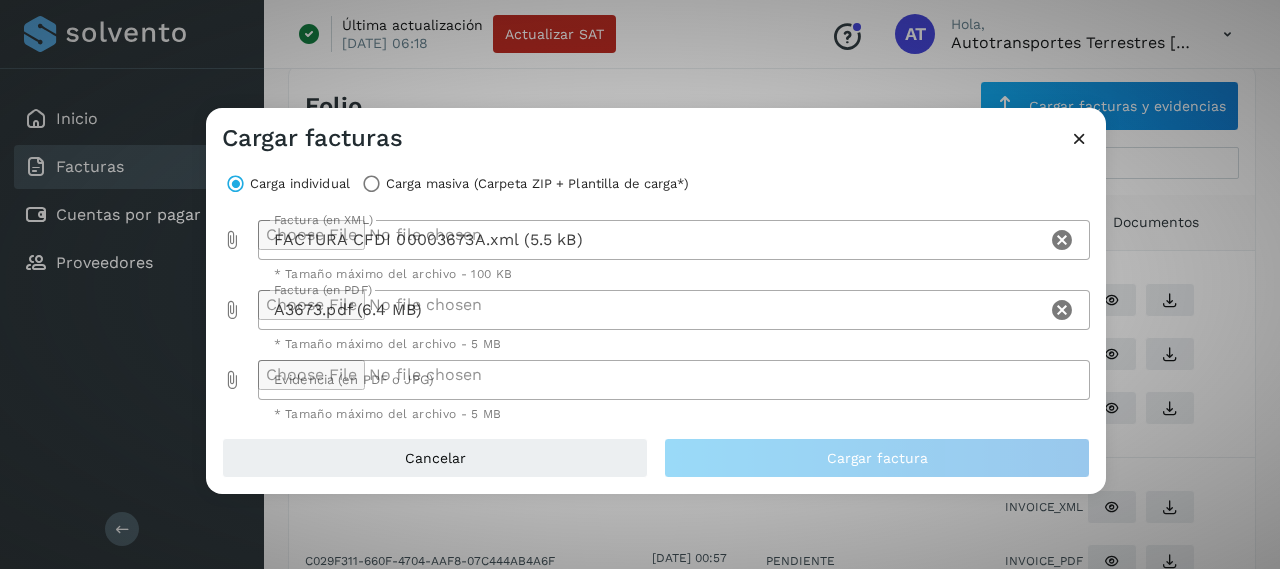 click 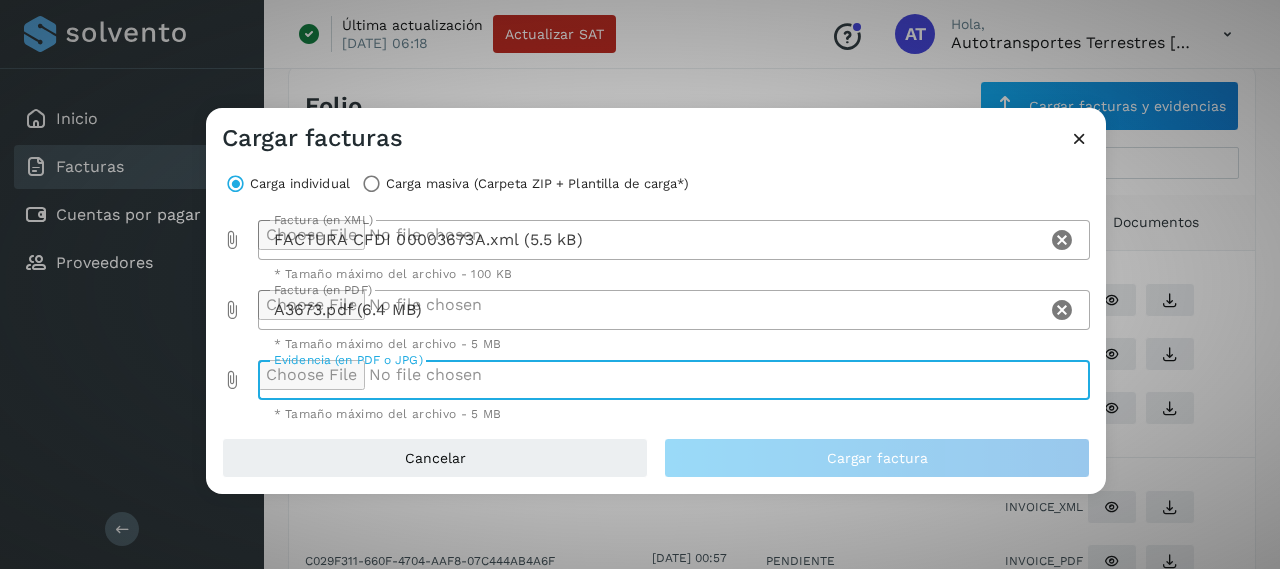 type on "**********" 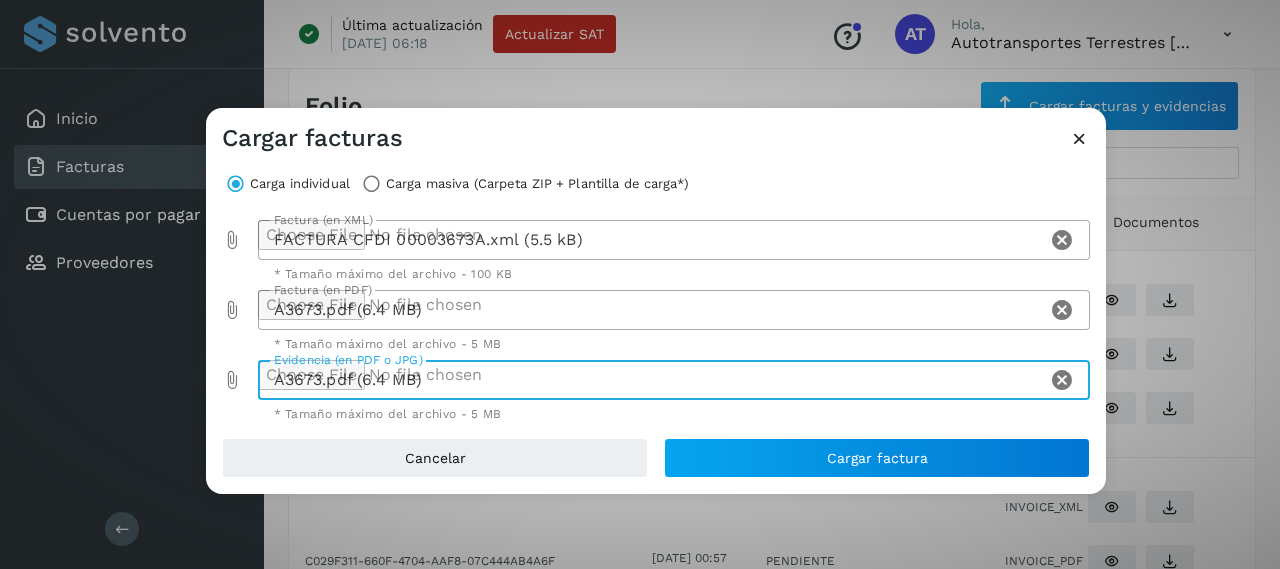 click on "A3673.pdf (6.4 MB)" 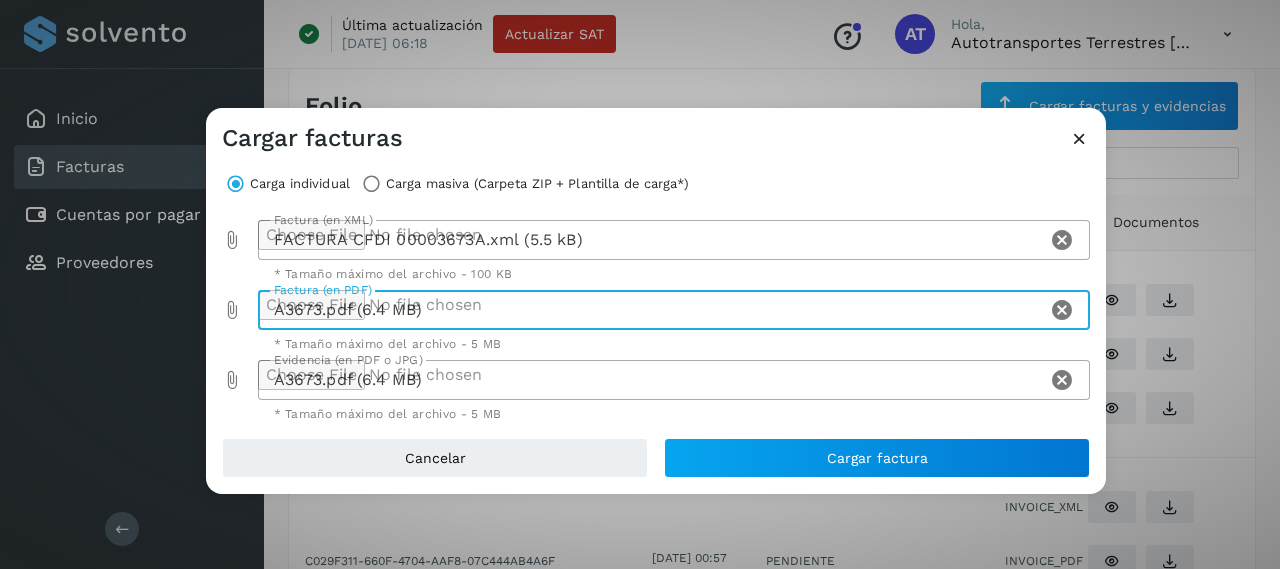 type on "**********" 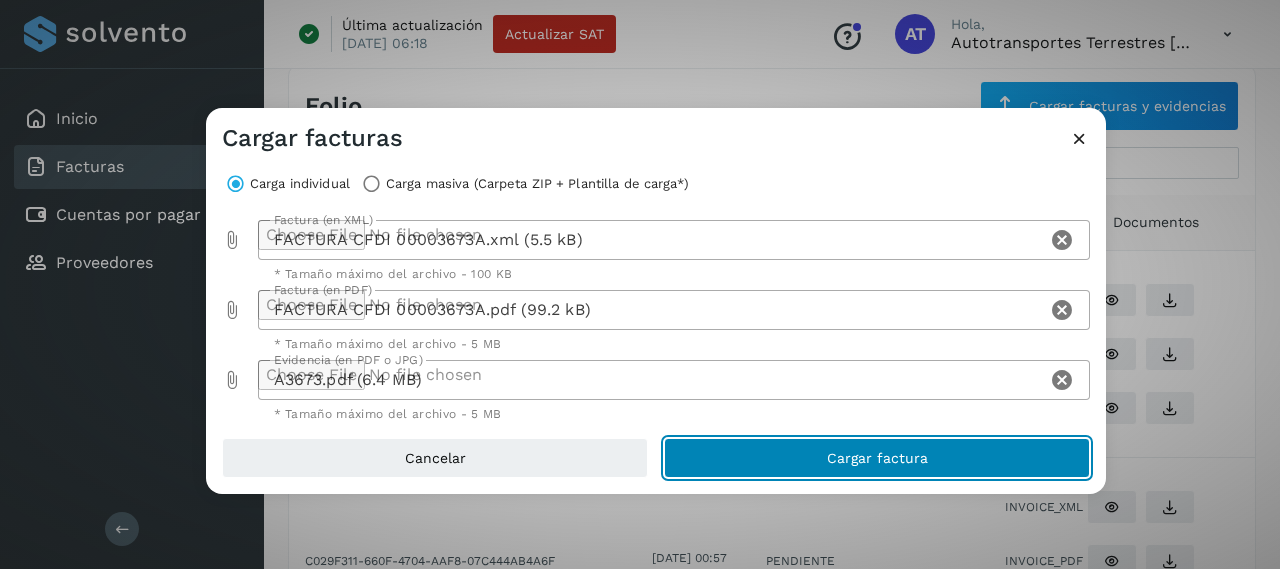 click on "Cargar factura" 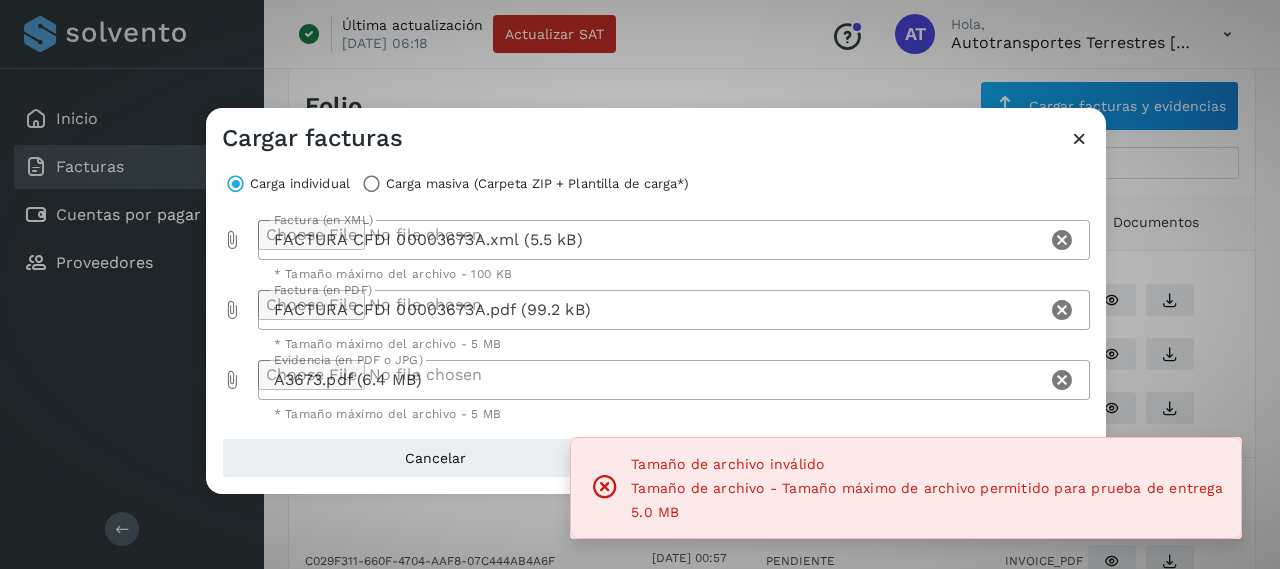 click at bounding box center [1079, 138] 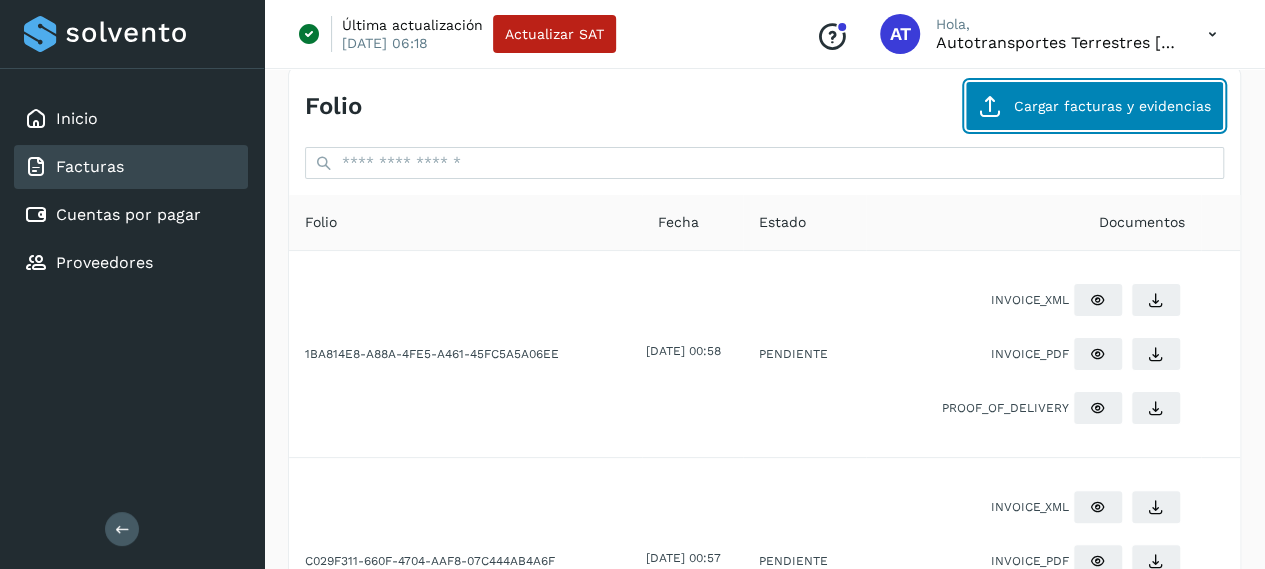 click on "Cargar facturas y evidencias" 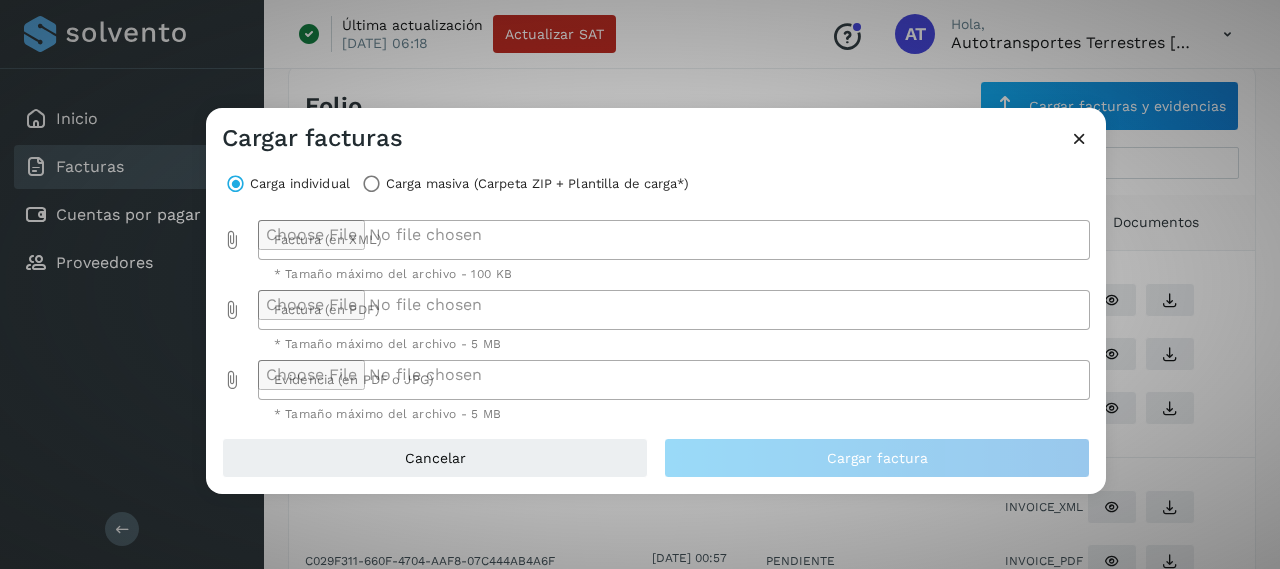 click on "Carga masiva (Carpeta ZIP + Plantilla de carga*)" at bounding box center (537, 184) 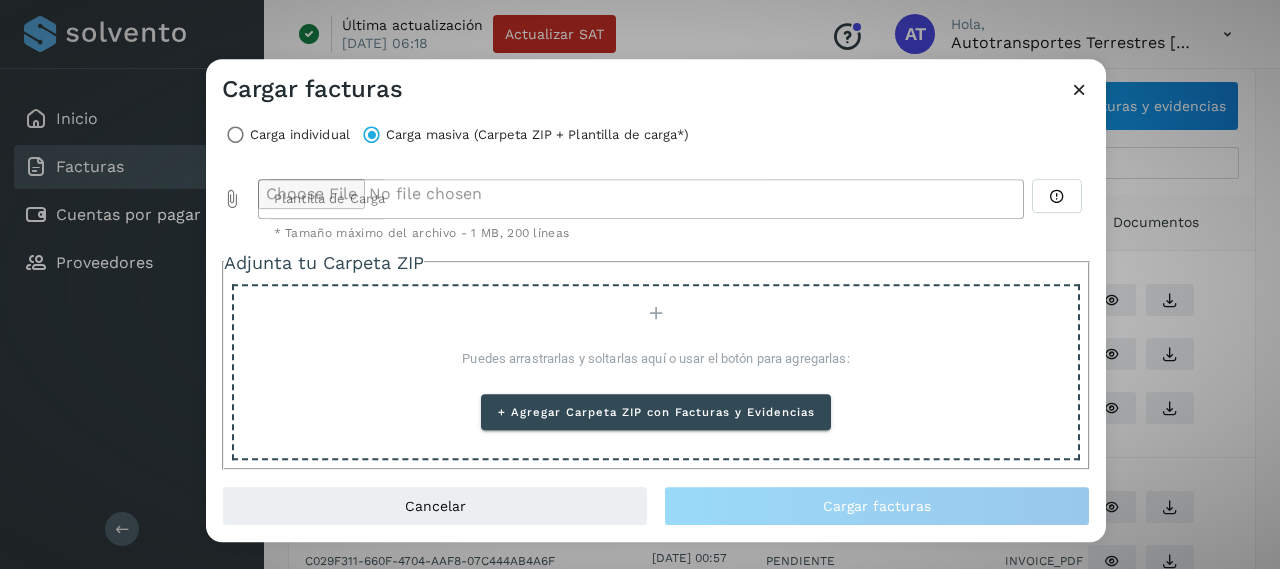 click 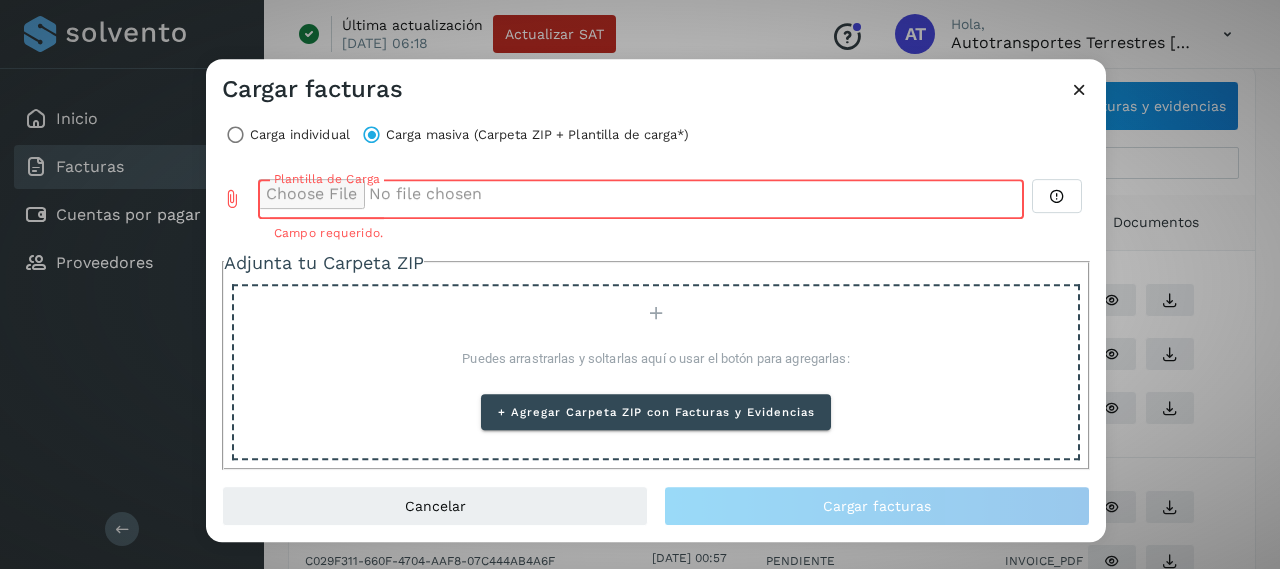 type on "**********" 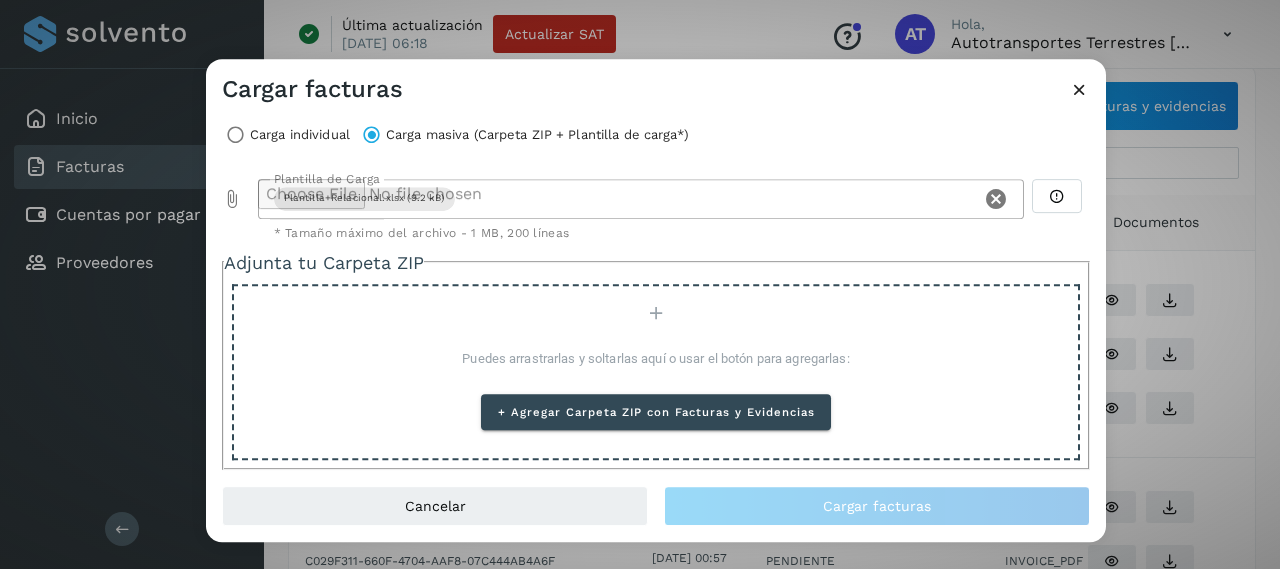 click on "Puedes arrastrarlas y soltarlas aquí o usar el botón para agregarlas:" at bounding box center [656, 348] 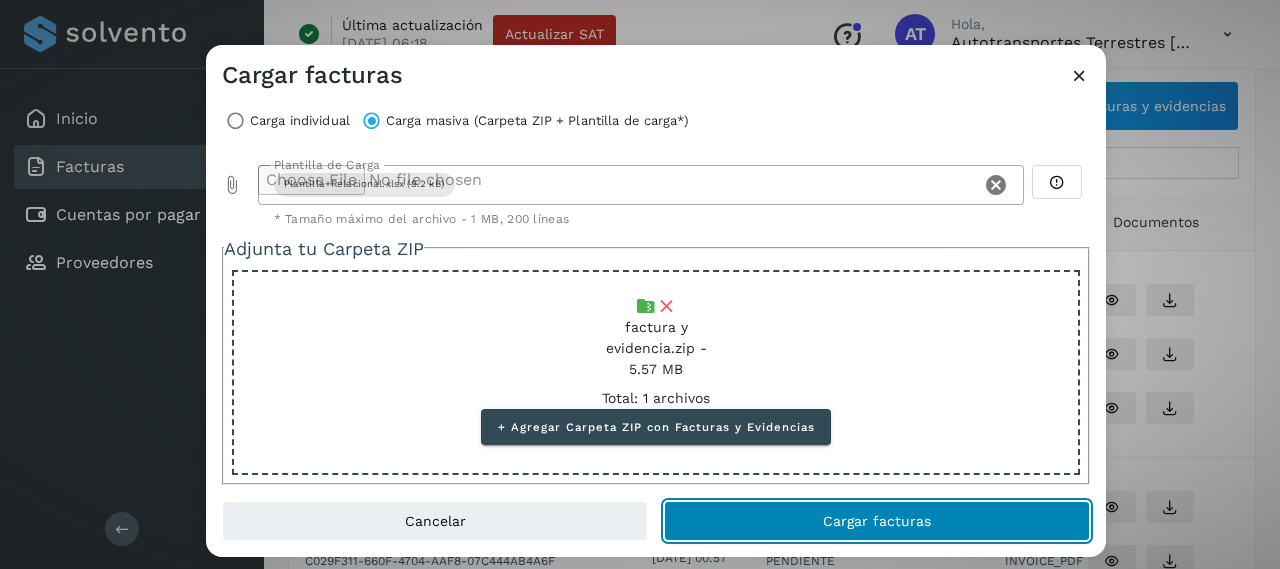 click on "Cargar facturas" 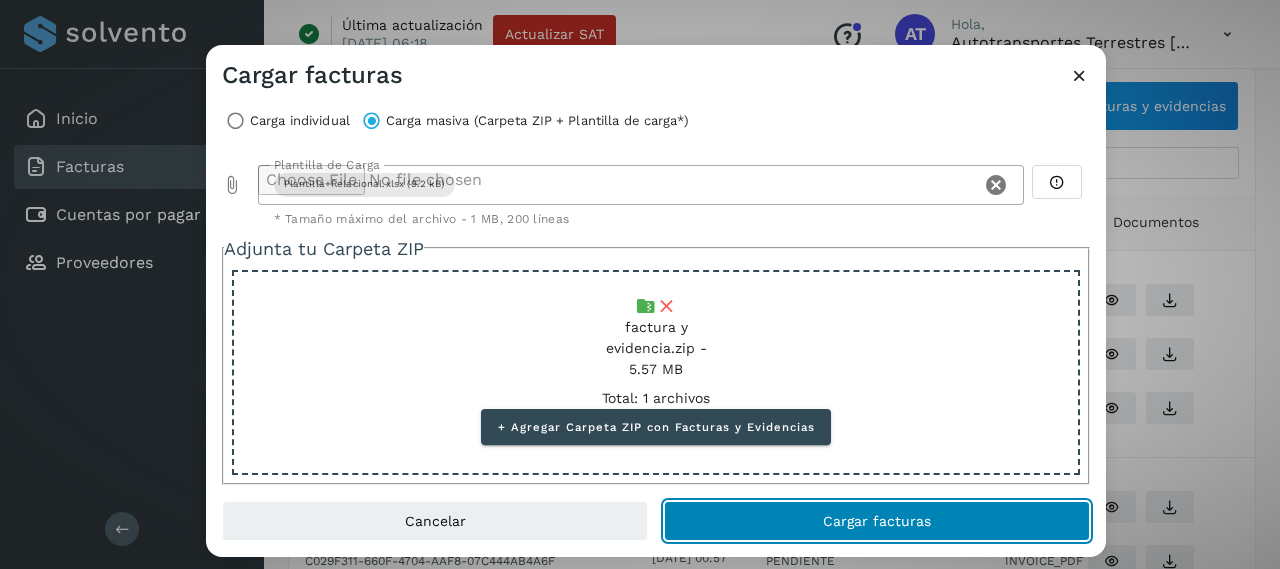 click on "Cargar facturas" 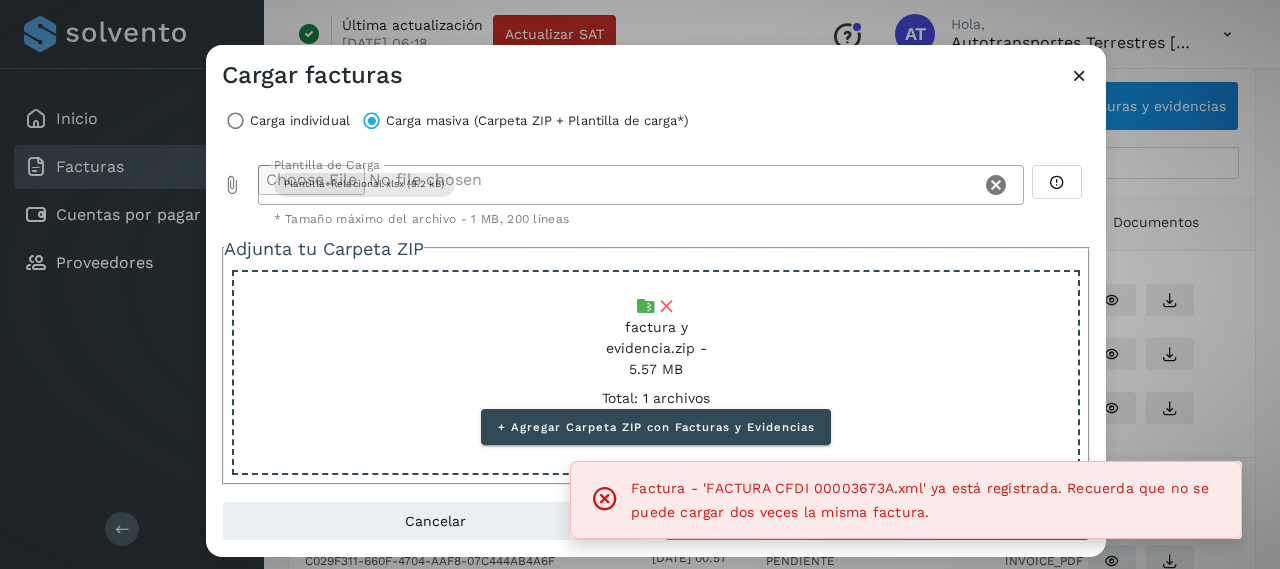 click at bounding box center [1079, 75] 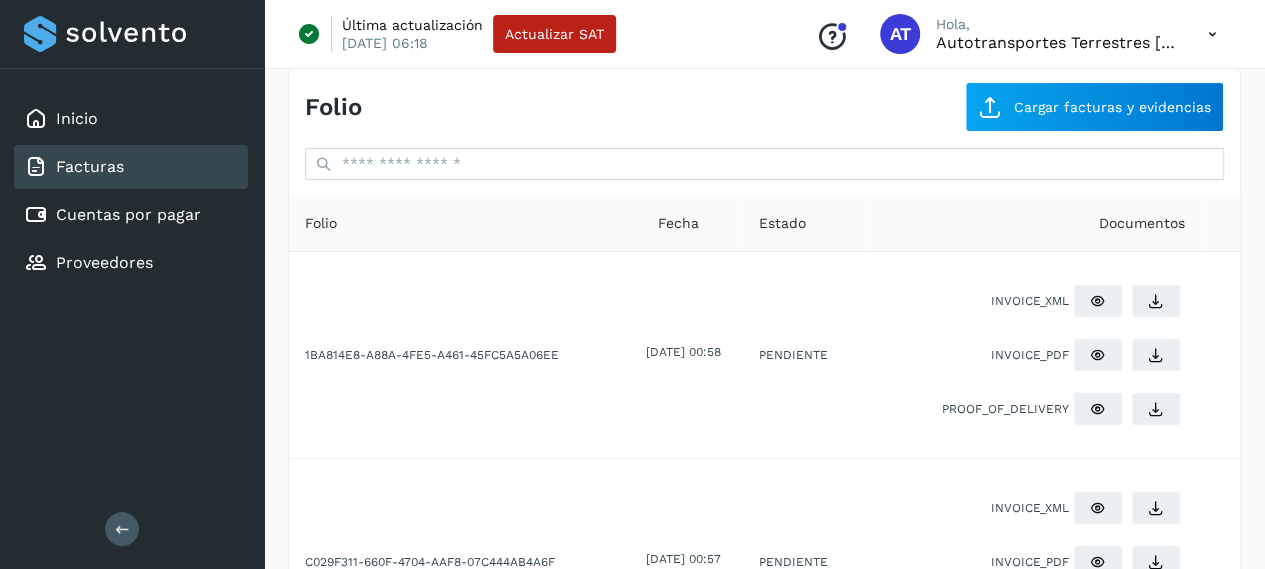 scroll, scrollTop: 15, scrollLeft: 0, axis: vertical 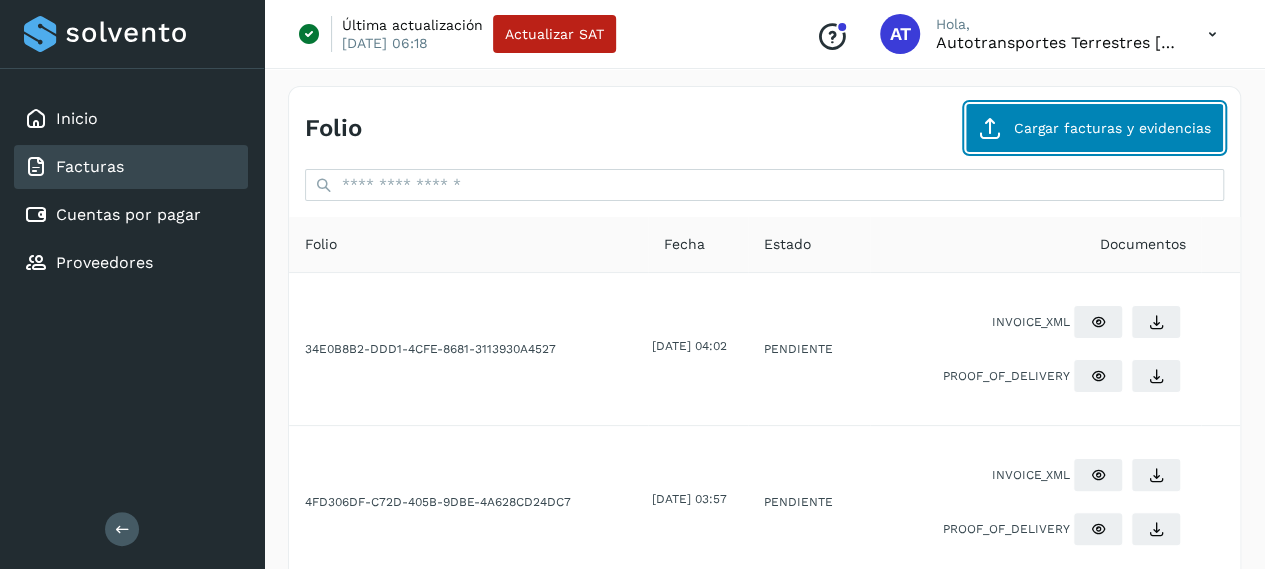 click on "Cargar facturas y evidencias" 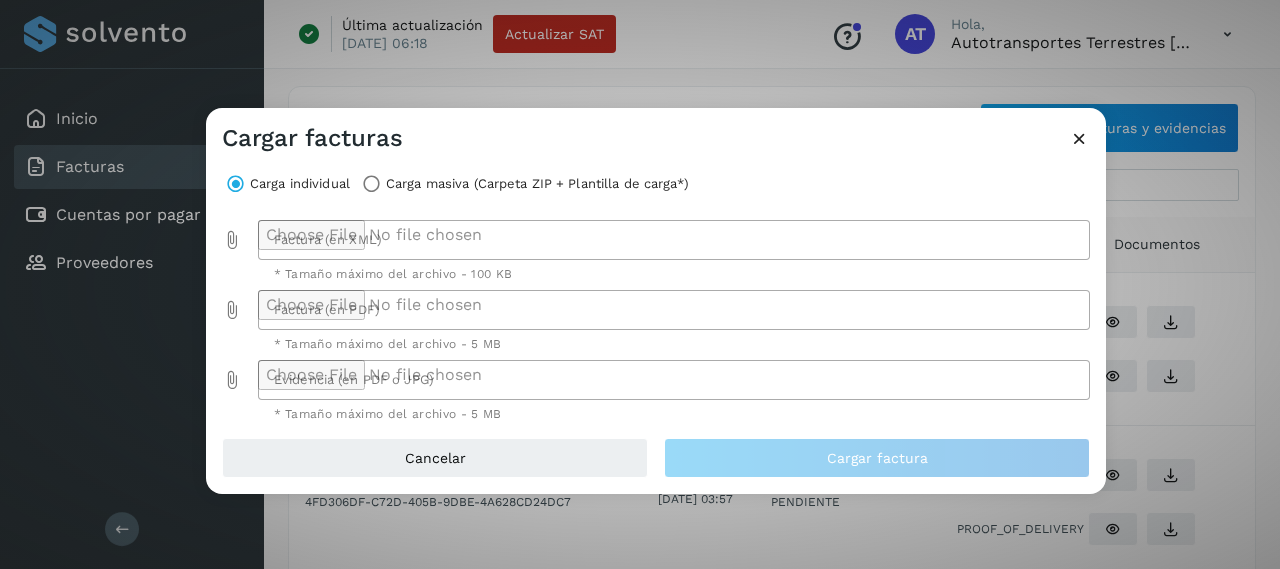 click on "Carga masiva (Carpeta ZIP + Plantilla de carga*)" at bounding box center (537, 184) 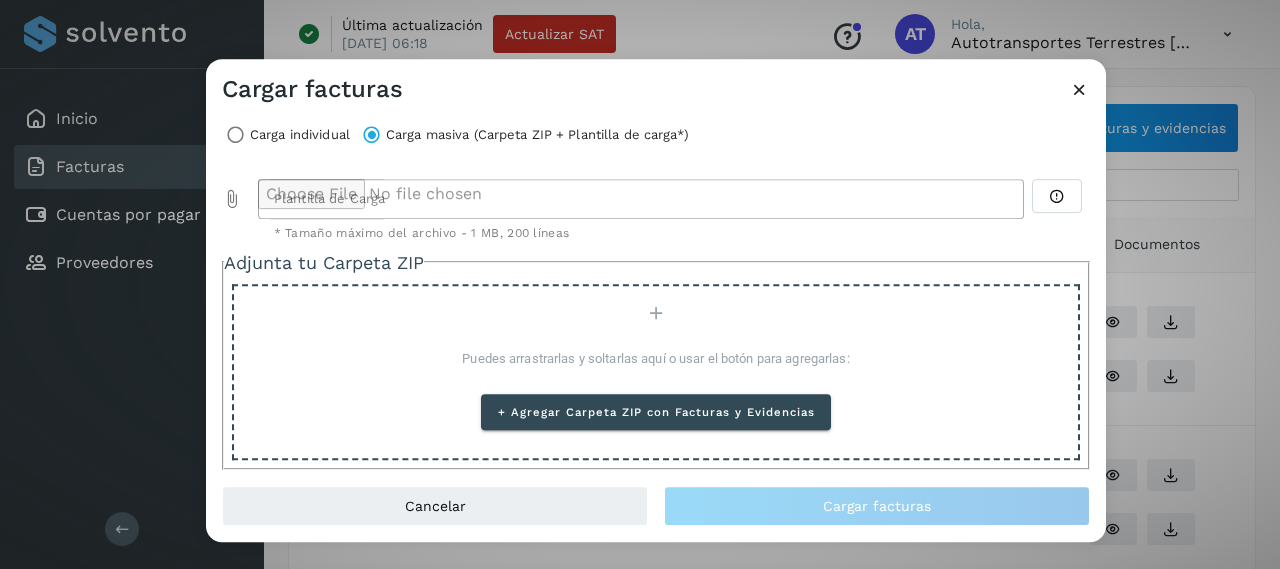 click 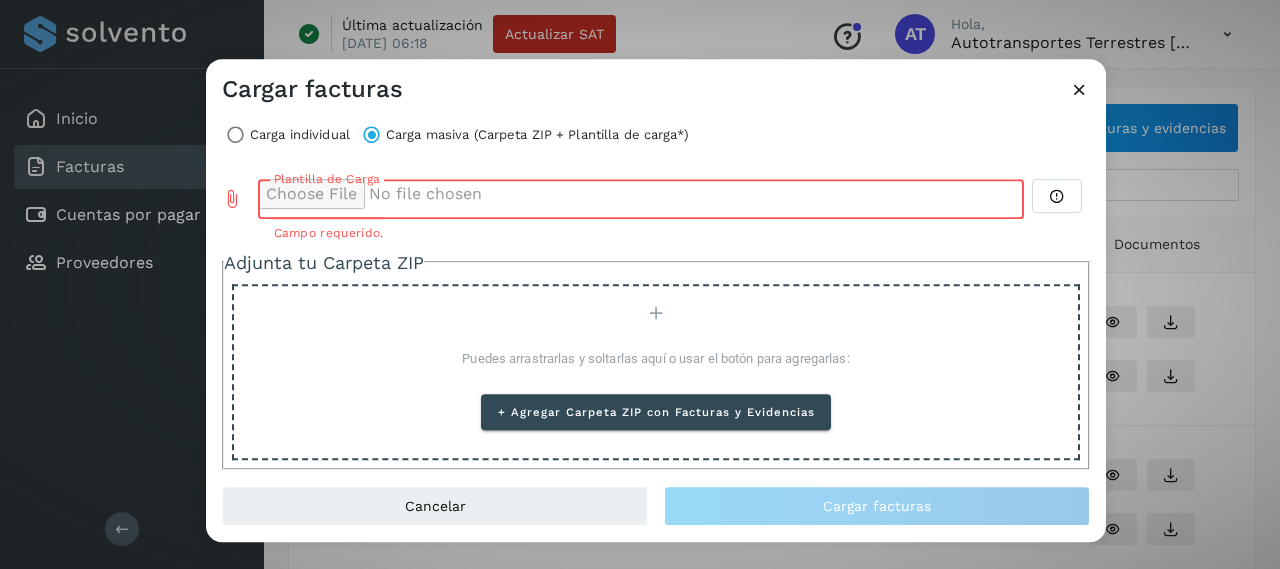 type on "**********" 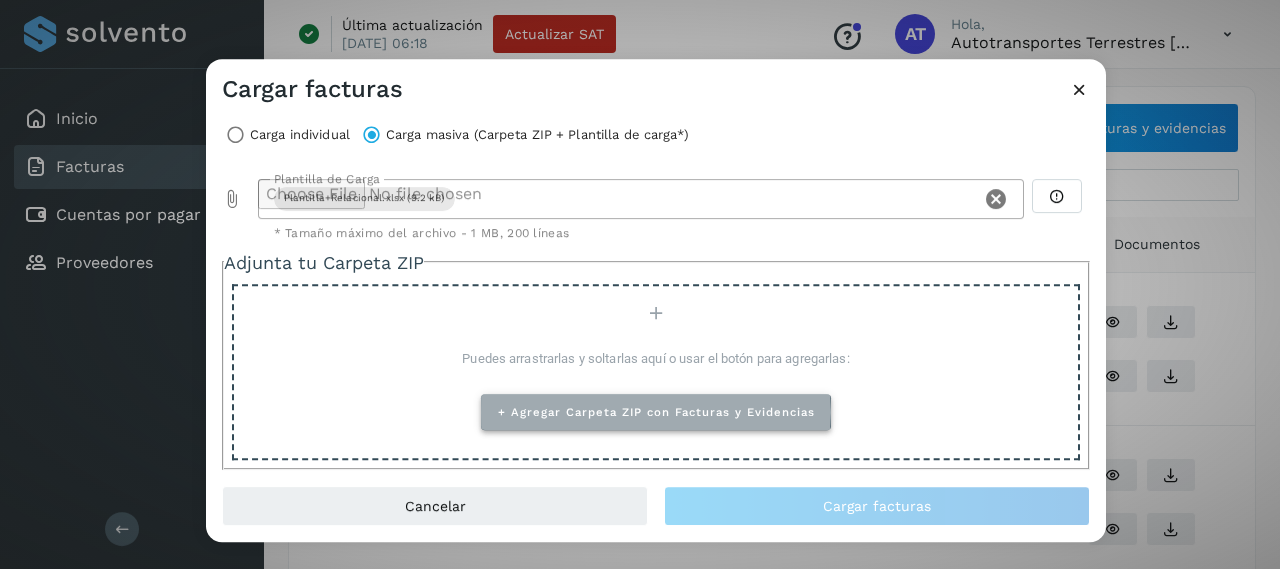 click on "+ Agregar Carpeta ZIP con Facturas y Evidencias" at bounding box center (656, 412) 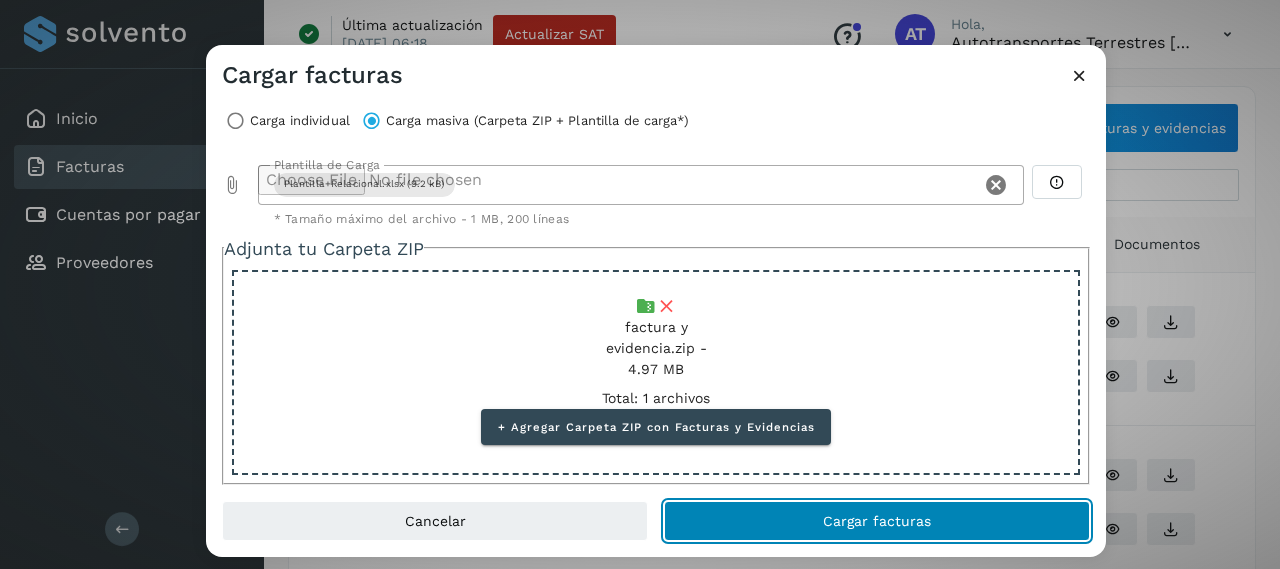 click on "Cargar facturas" 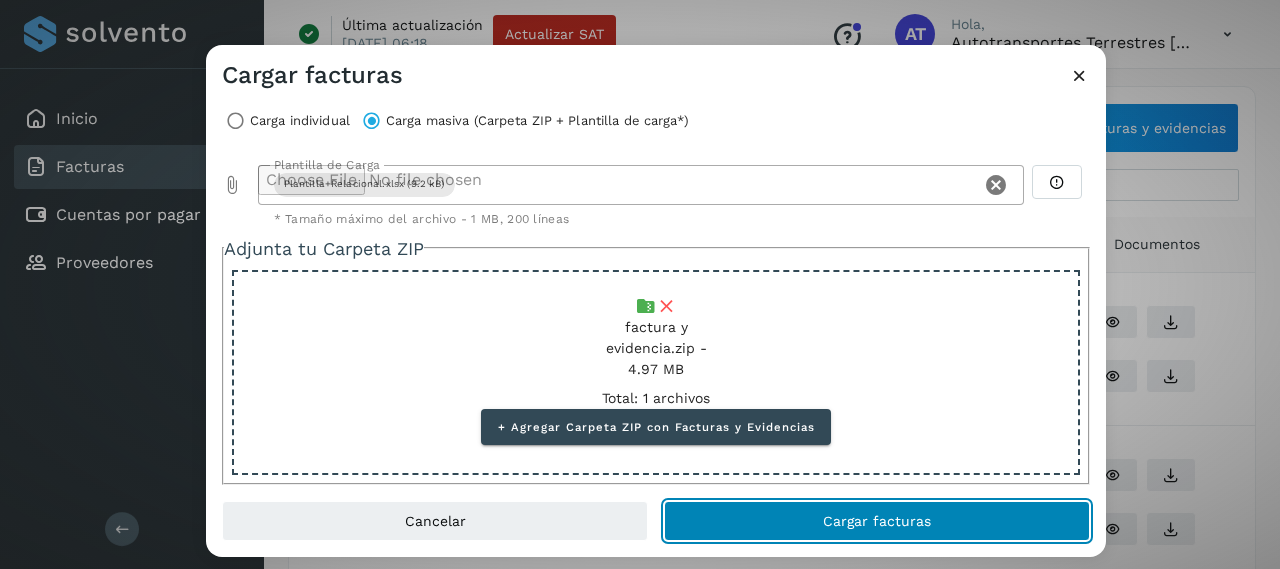 click on "Cargar facturas" 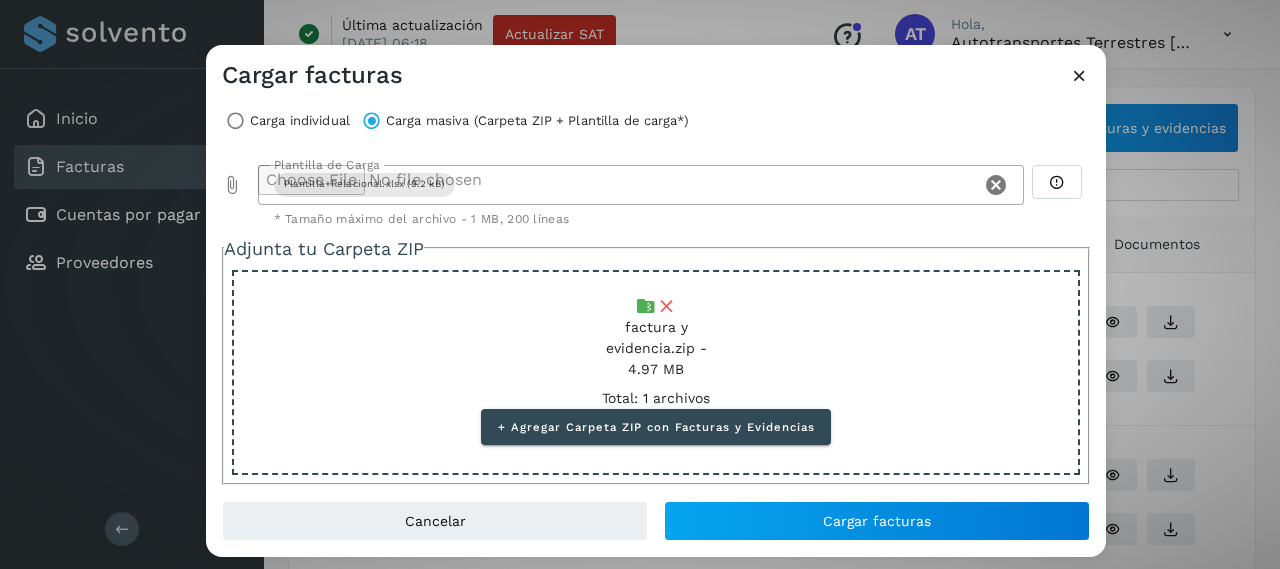 click at bounding box center (1079, 75) 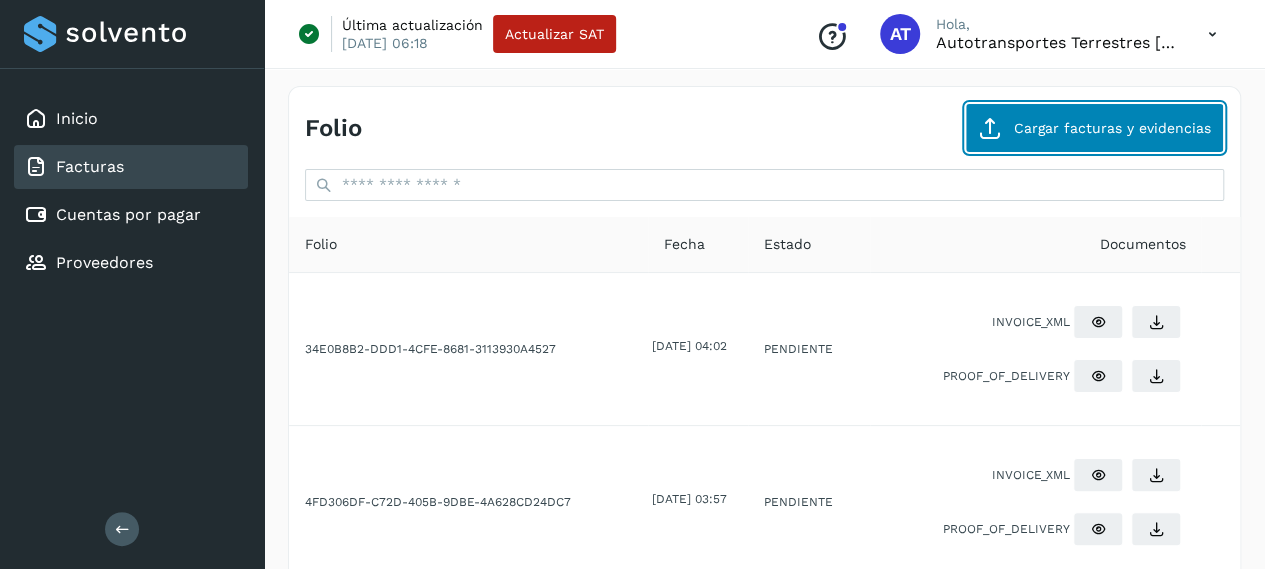 click on "Cargar facturas y evidencias" 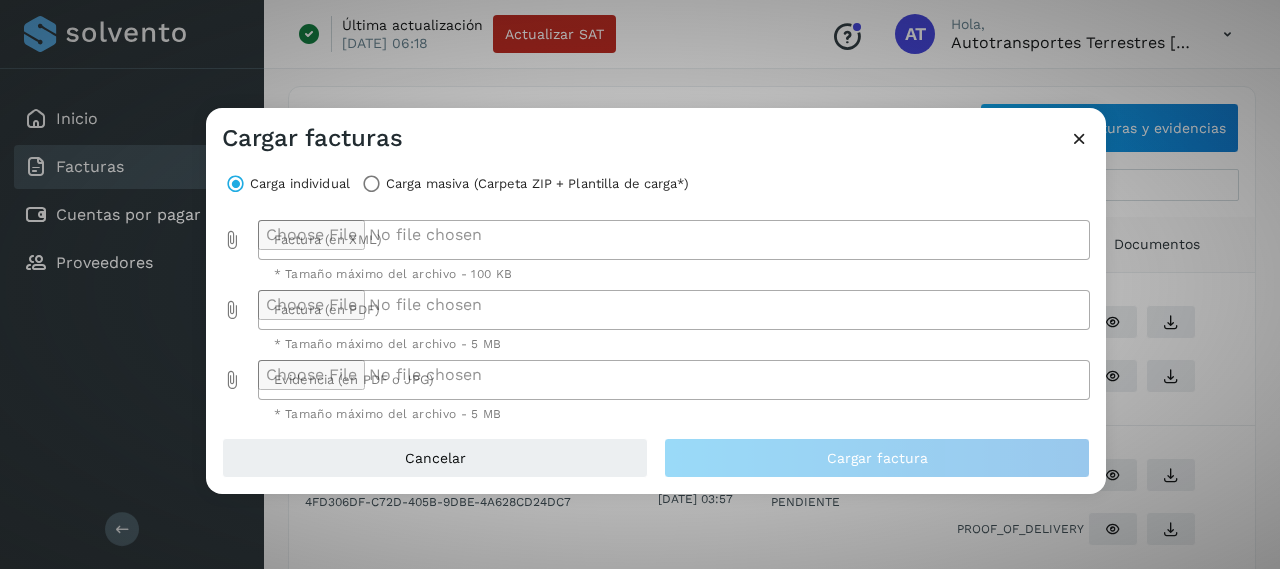 click on "Carga masiva (Carpeta ZIP + Plantilla de carga*)" at bounding box center [537, 184] 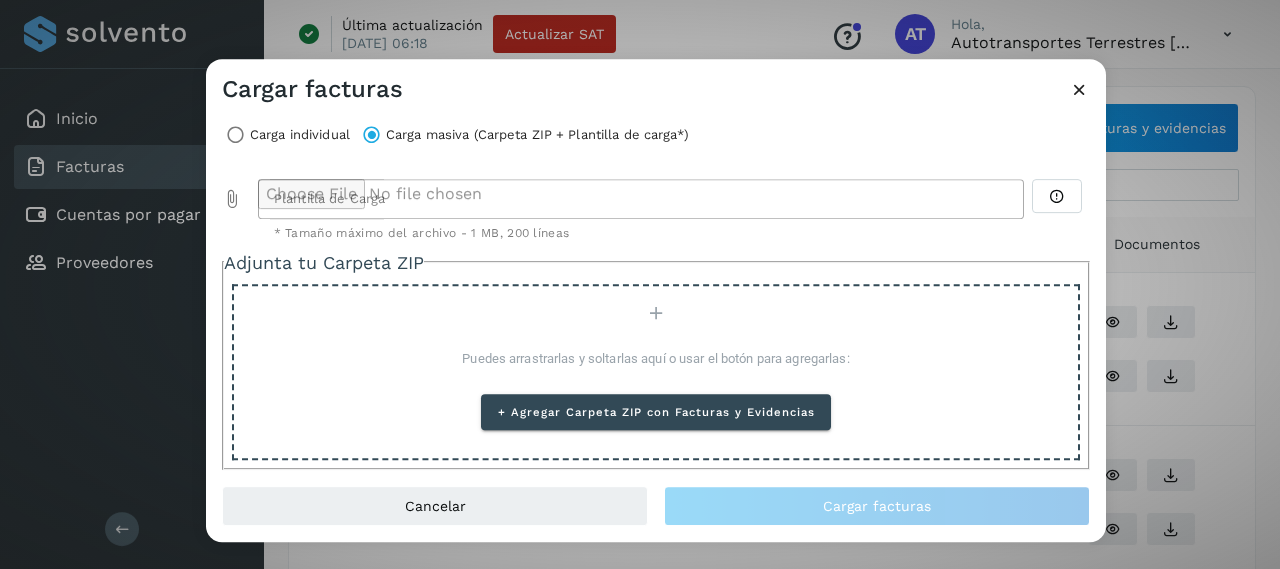 click 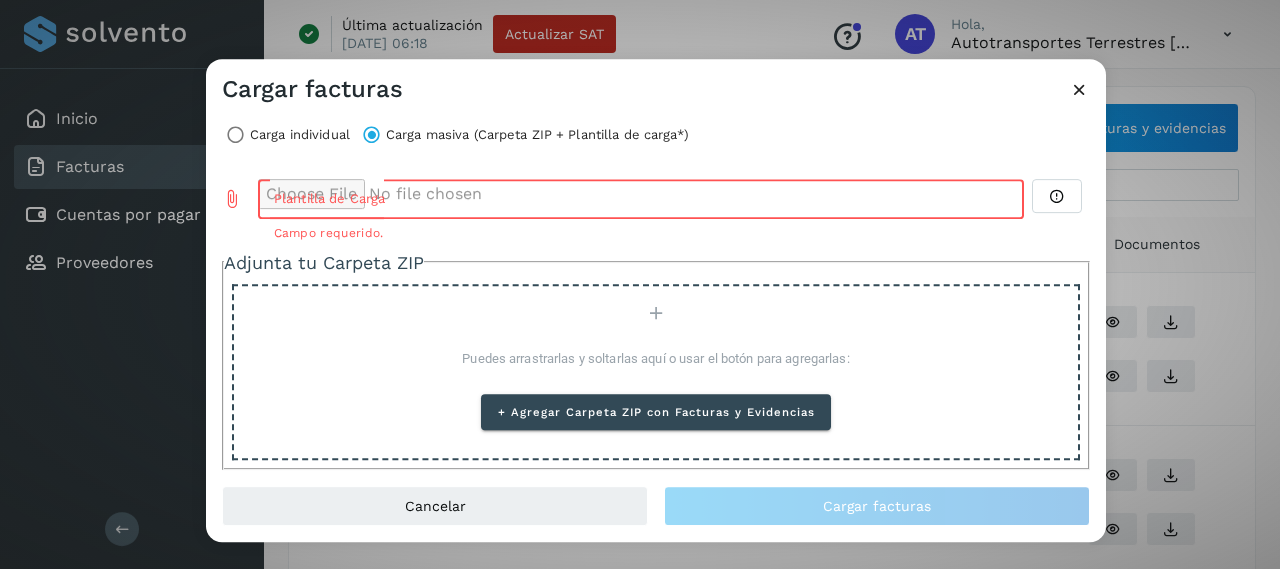 type on "**********" 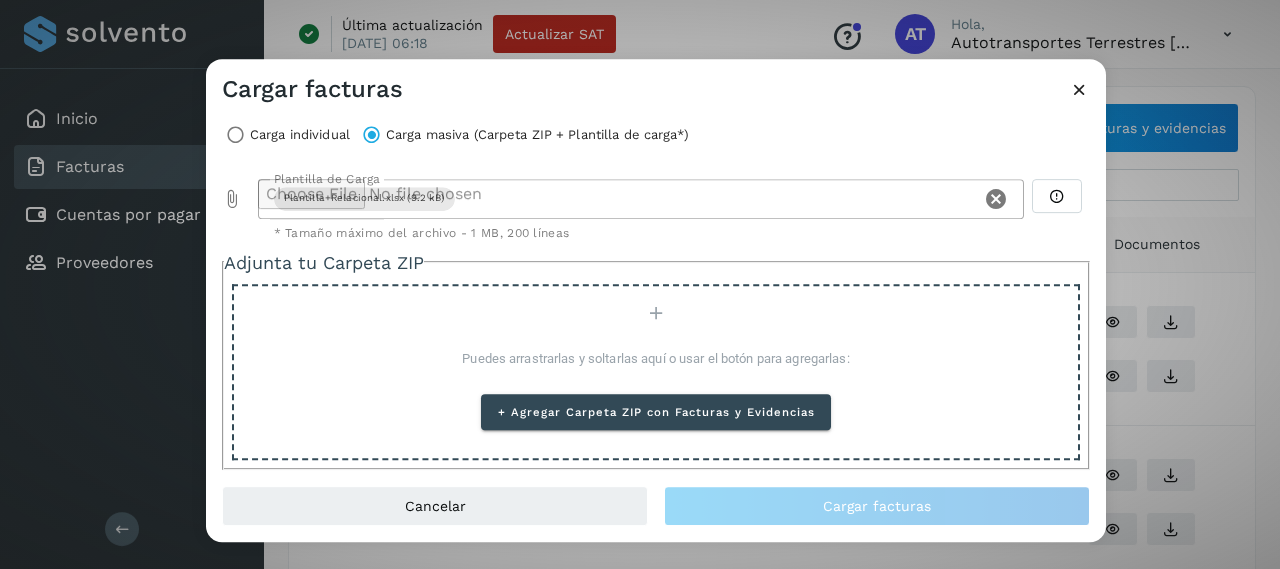 click on "Puedes arrastrarlas y soltarlas aquí o usar el botón para agregarlas:" at bounding box center (656, 348) 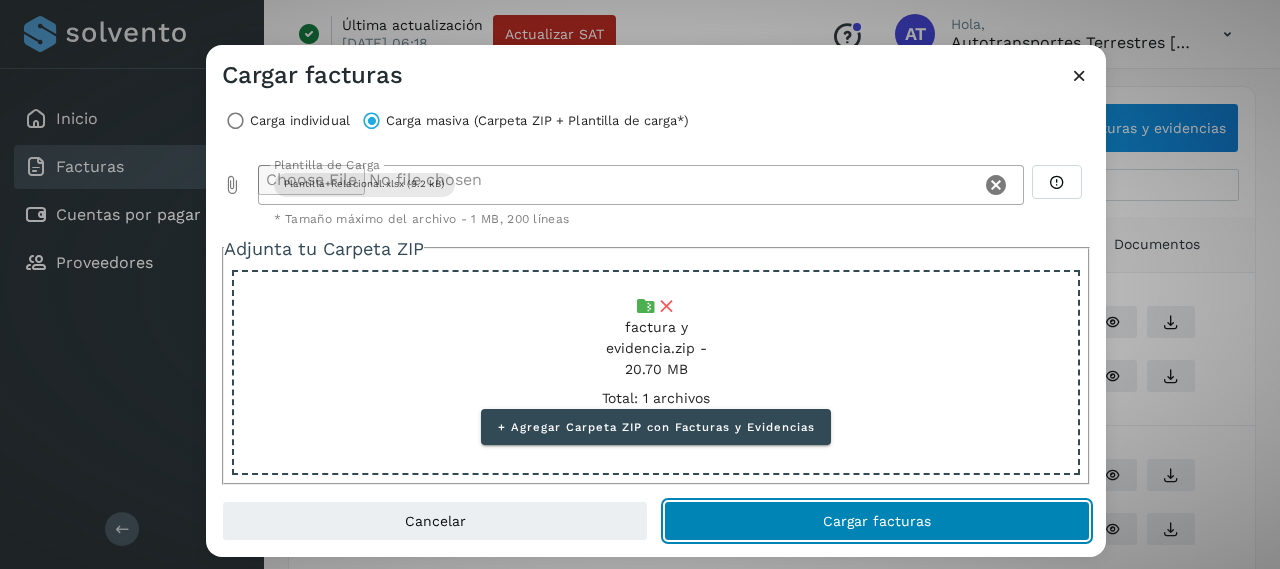 click on "Cargar facturas" 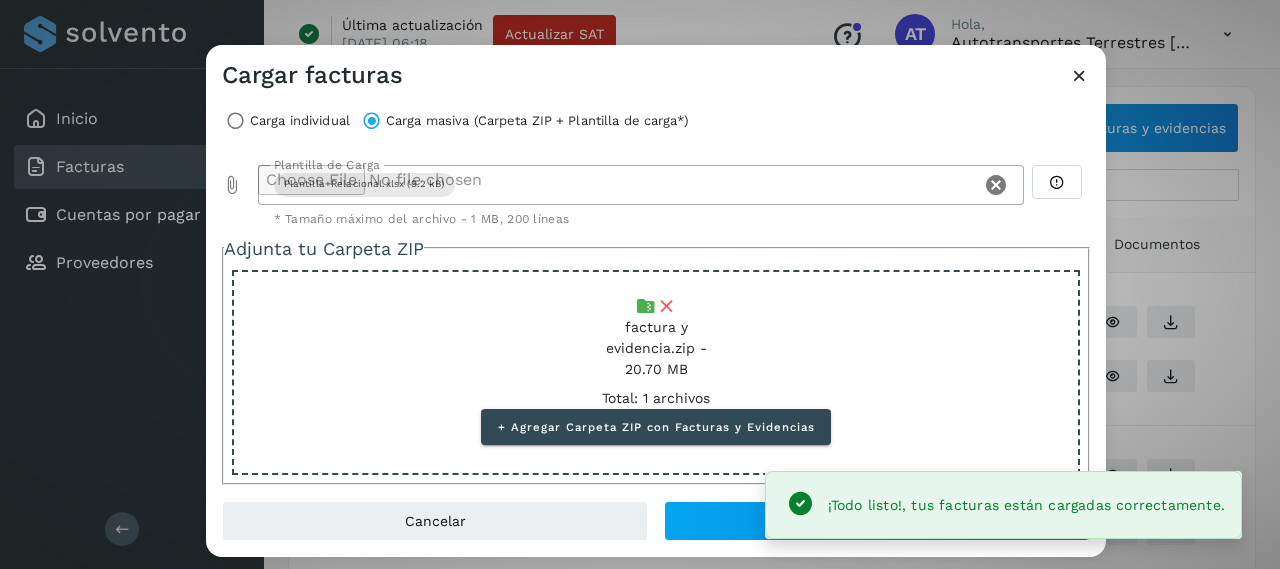 click at bounding box center [1079, 75] 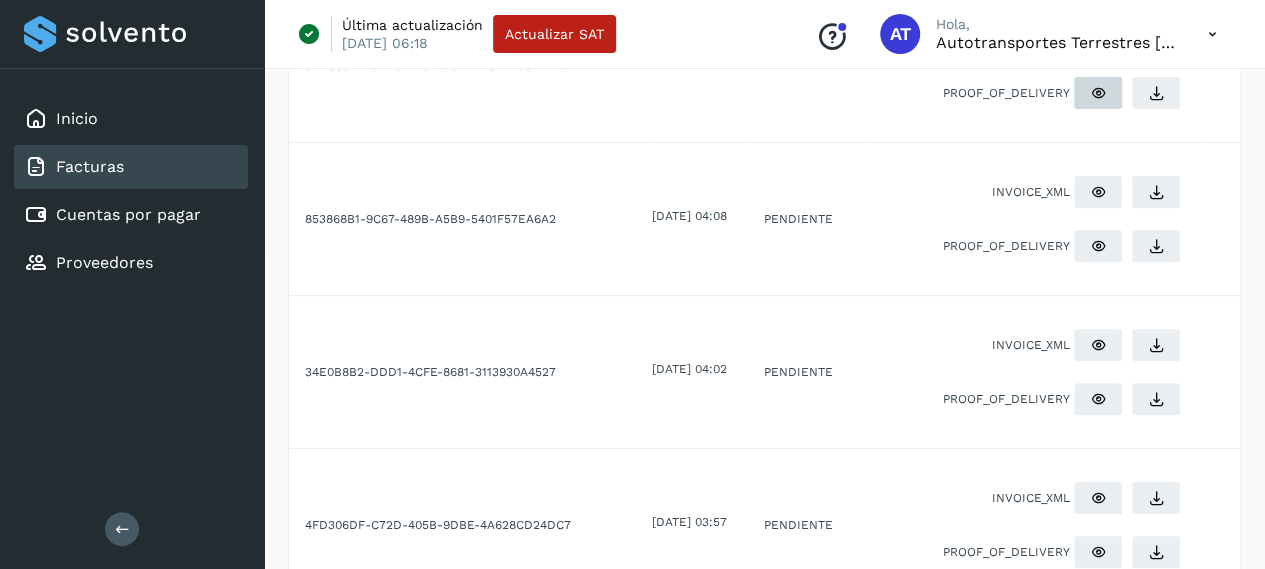 scroll, scrollTop: 298, scrollLeft: 0, axis: vertical 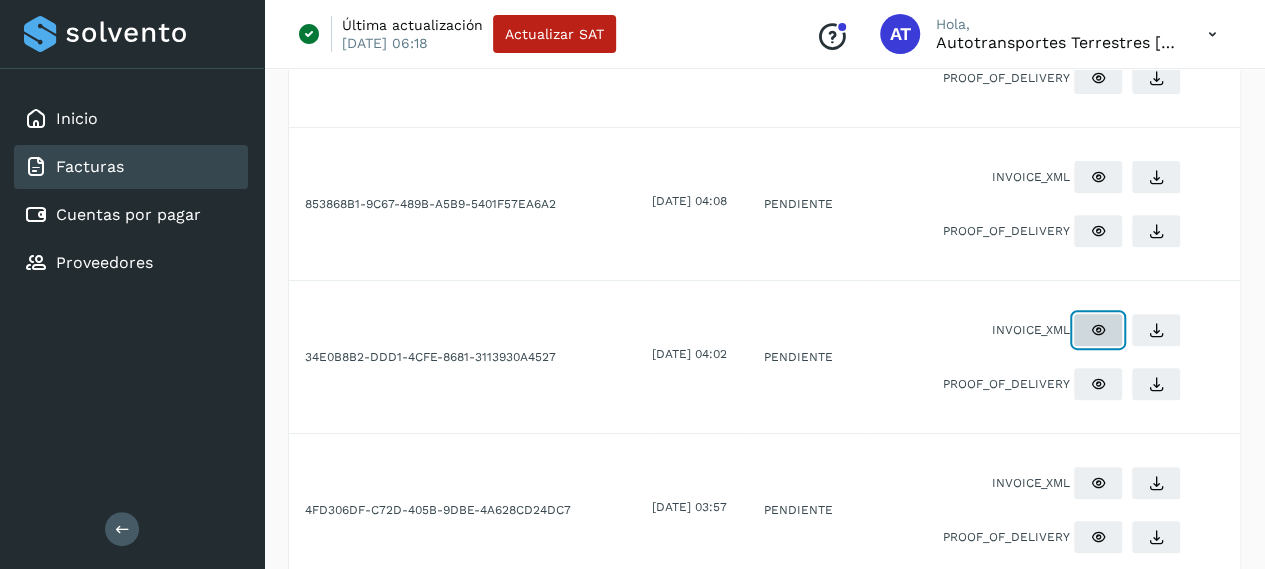 click at bounding box center [1098, 24] 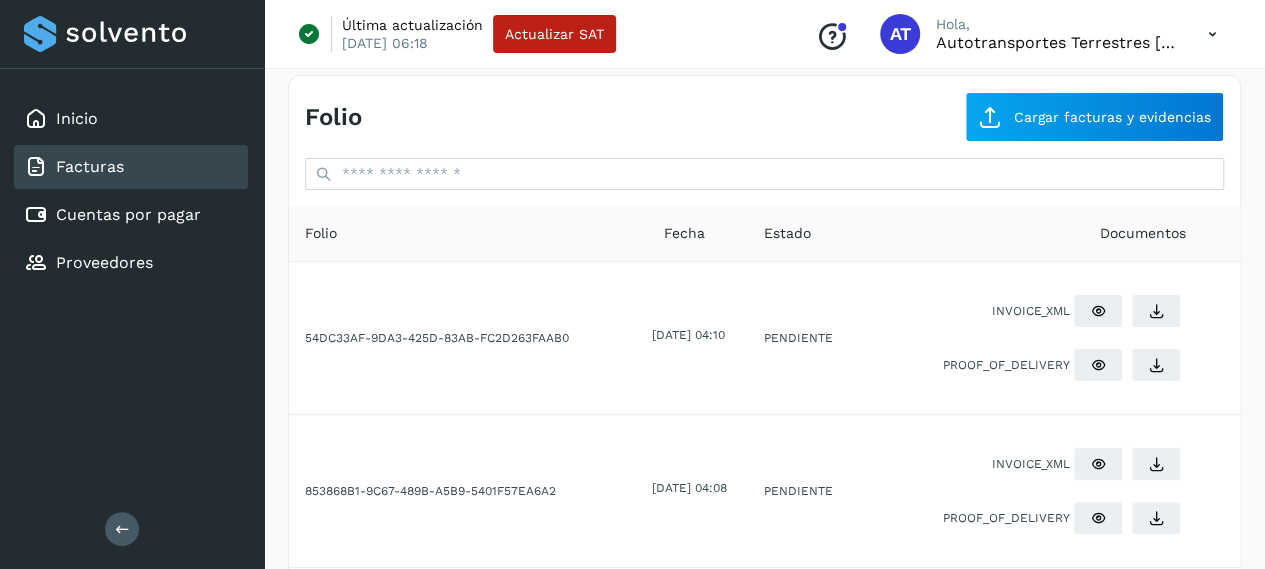 scroll, scrollTop: 0, scrollLeft: 0, axis: both 